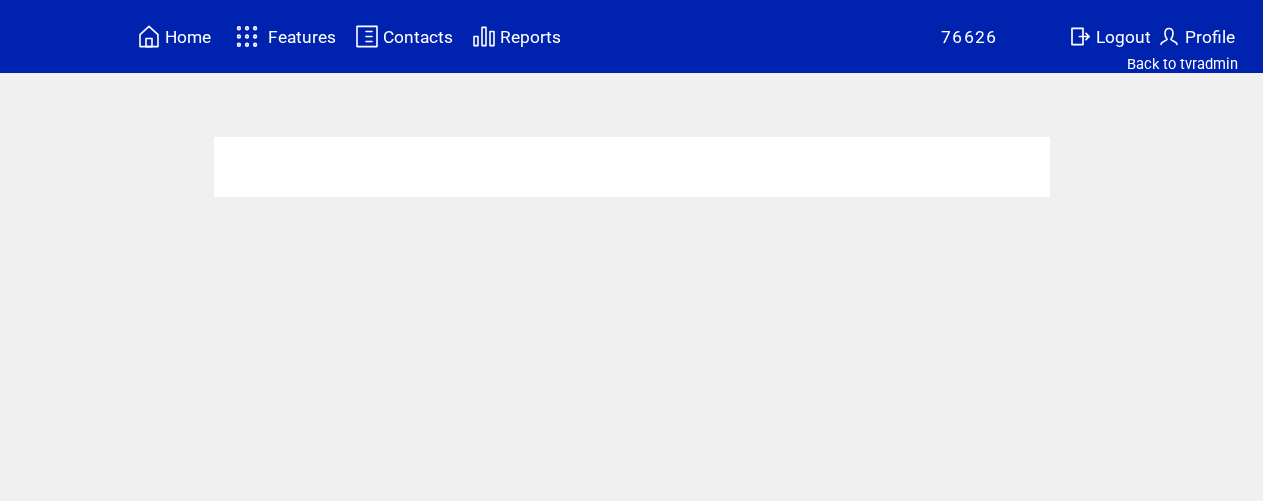 scroll, scrollTop: 0, scrollLeft: 0, axis: both 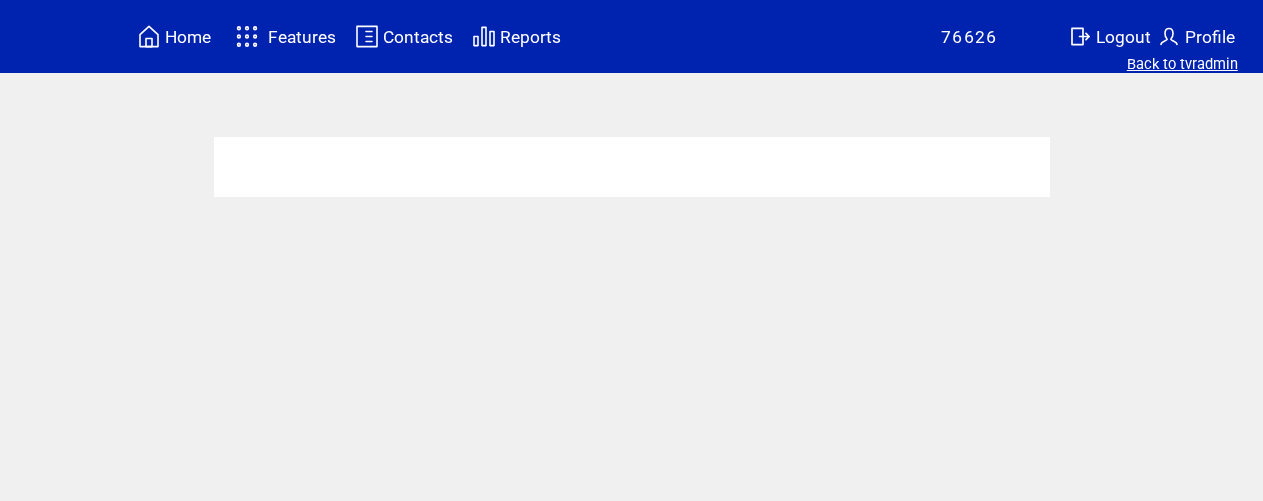 click on "Back to tvradmin" at bounding box center (1182, 64) 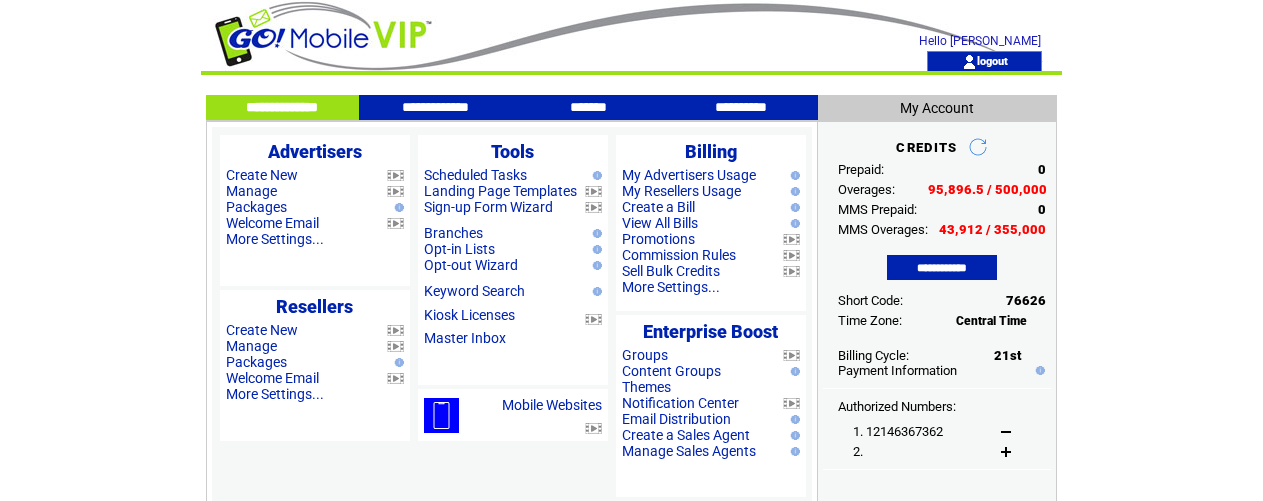 scroll, scrollTop: 0, scrollLeft: 0, axis: both 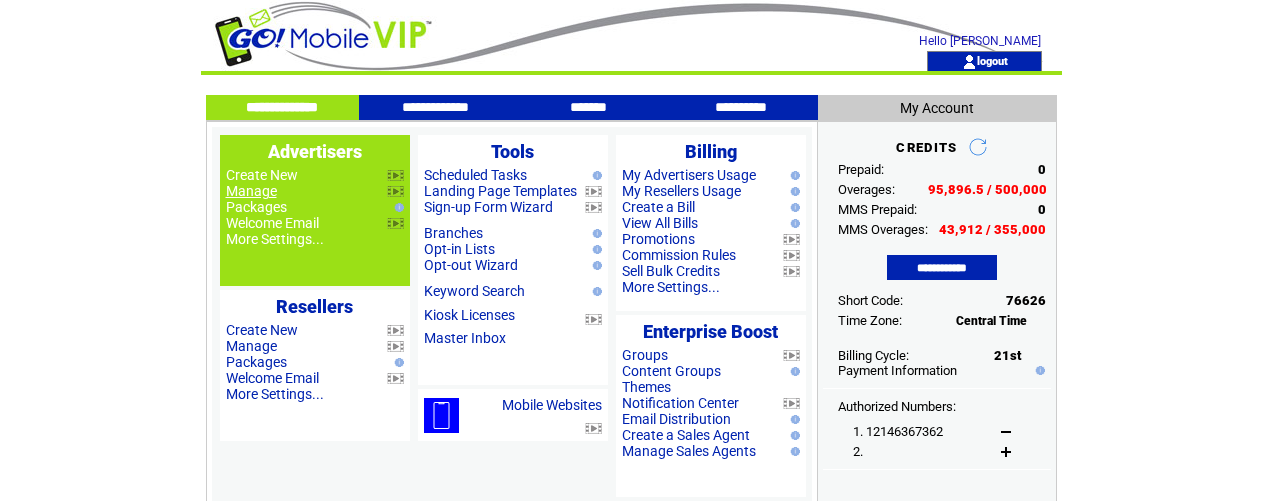 click on "Manage" at bounding box center [251, 191] 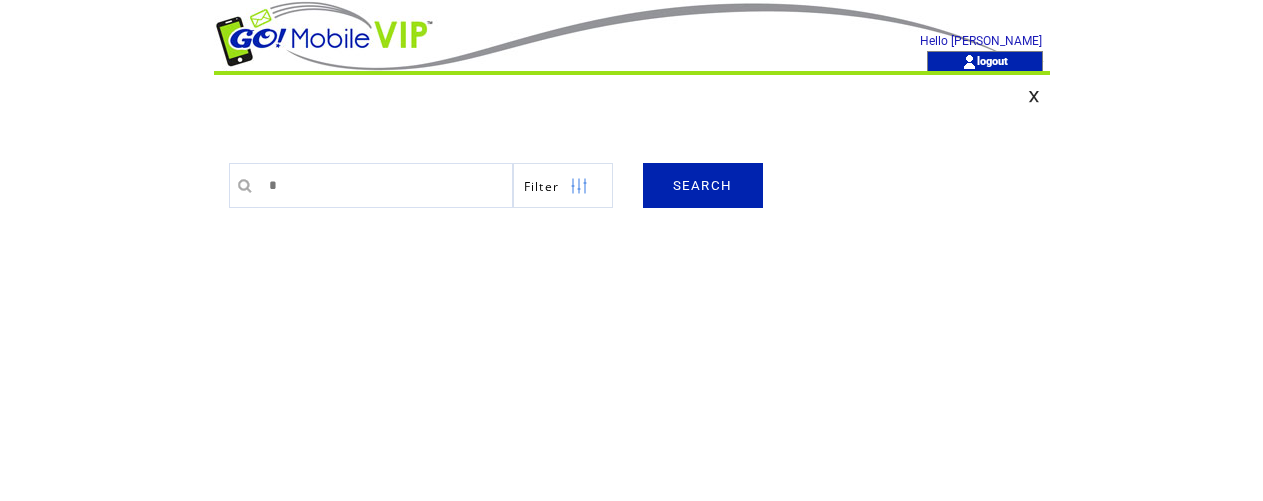 scroll, scrollTop: 0, scrollLeft: 0, axis: both 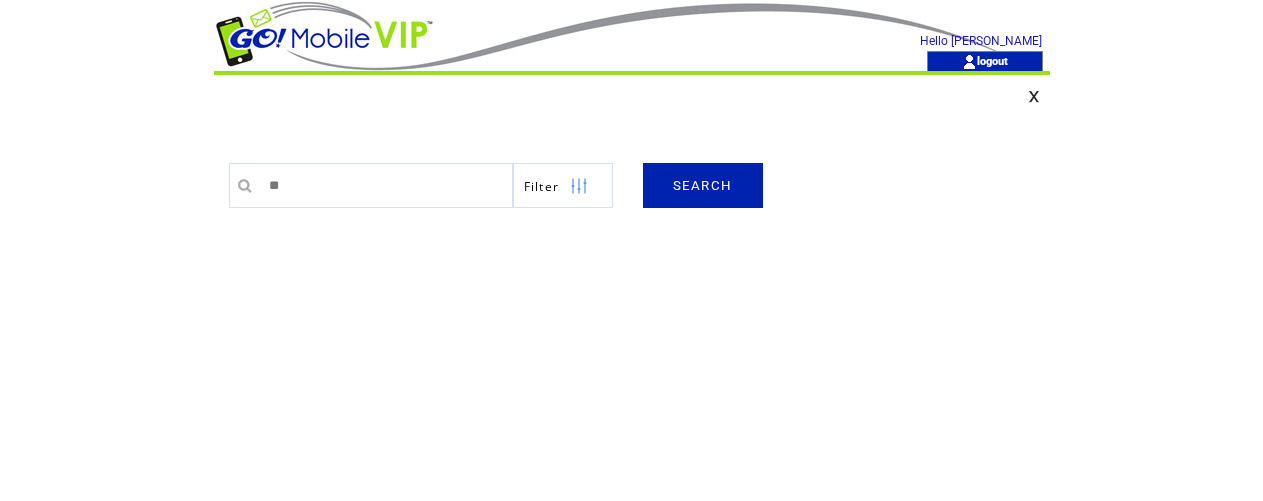 type on "**" 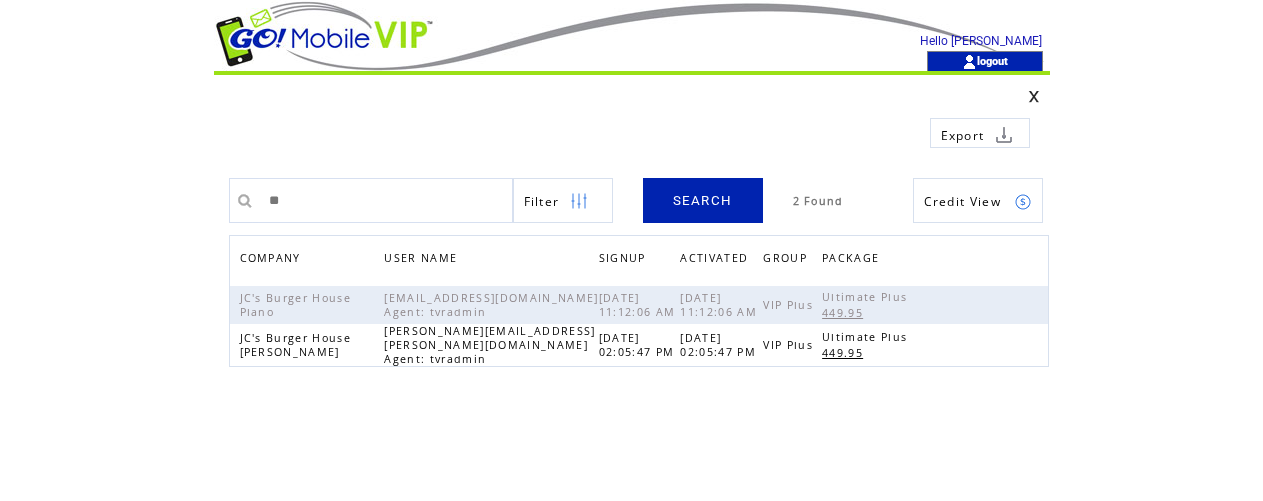 scroll, scrollTop: 0, scrollLeft: 0, axis: both 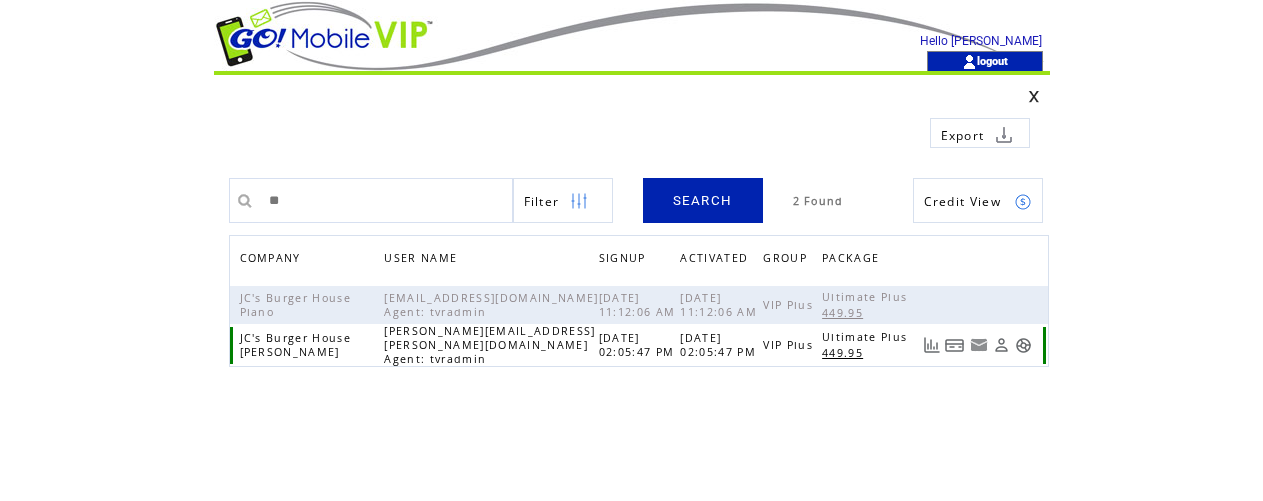 click at bounding box center (1023, 345) 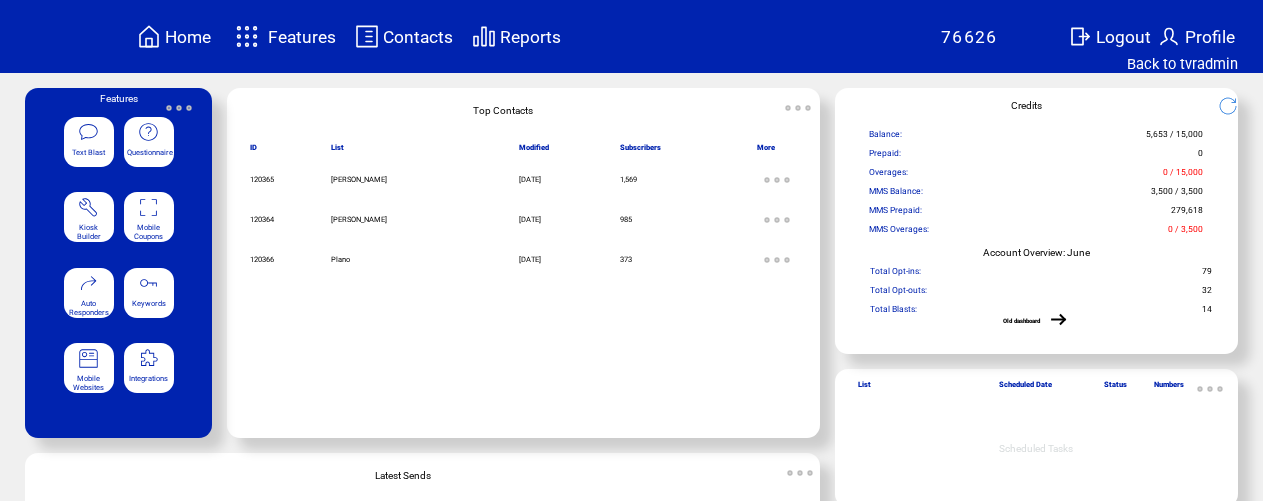 scroll, scrollTop: 0, scrollLeft: 0, axis: both 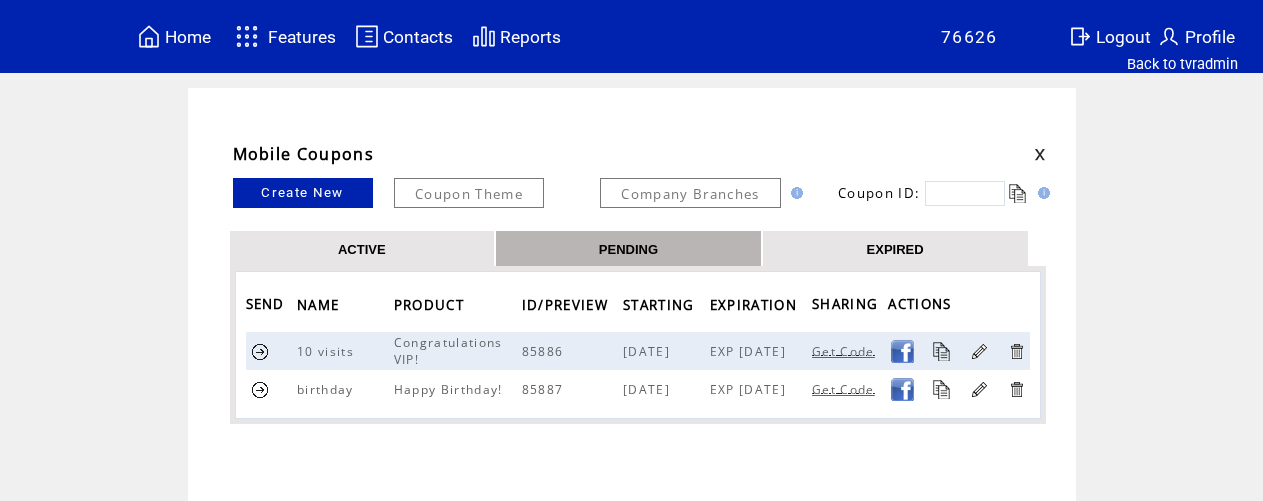 click on "EXPIRED" at bounding box center (895, 248) 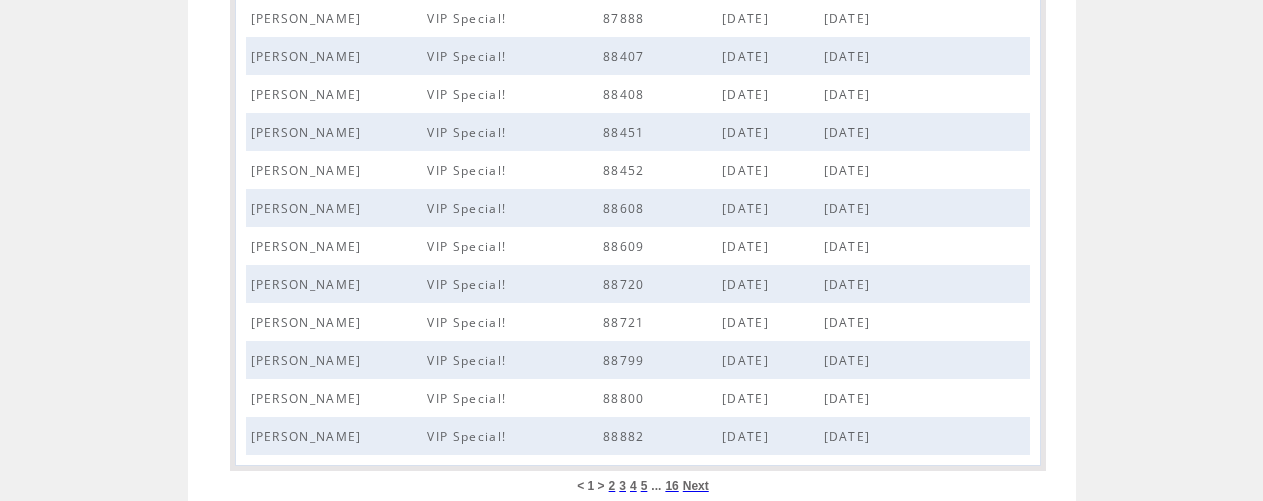 scroll, scrollTop: 909, scrollLeft: 0, axis: vertical 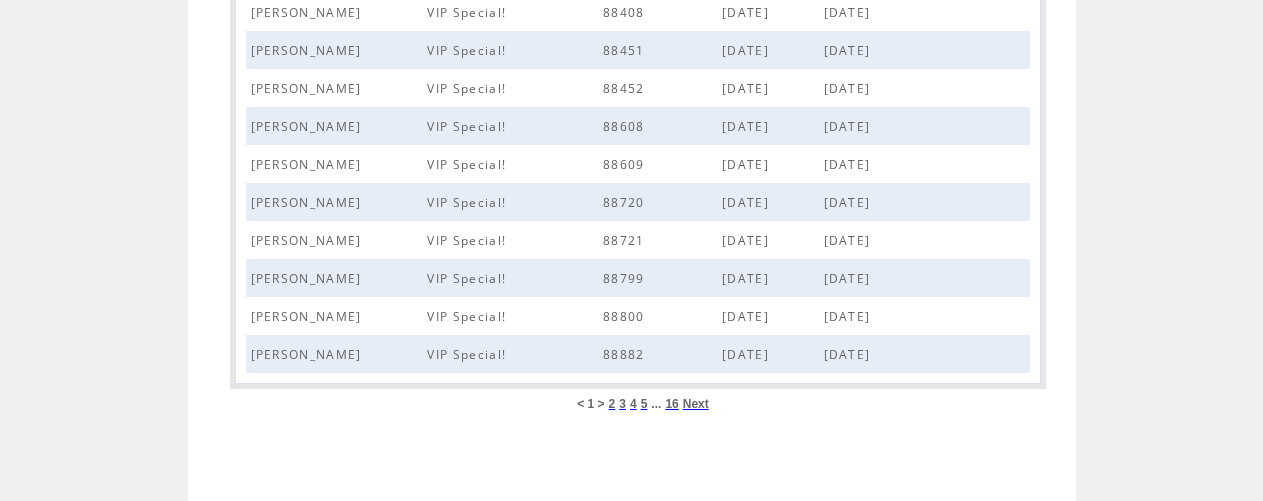 click on "16" at bounding box center (671, 404) 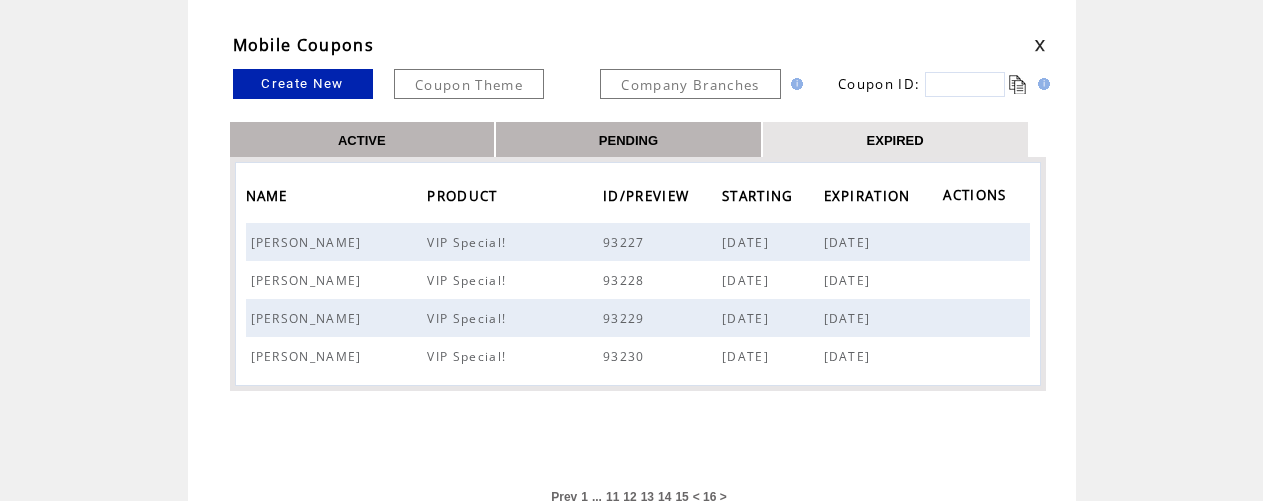 scroll, scrollTop: 108, scrollLeft: 0, axis: vertical 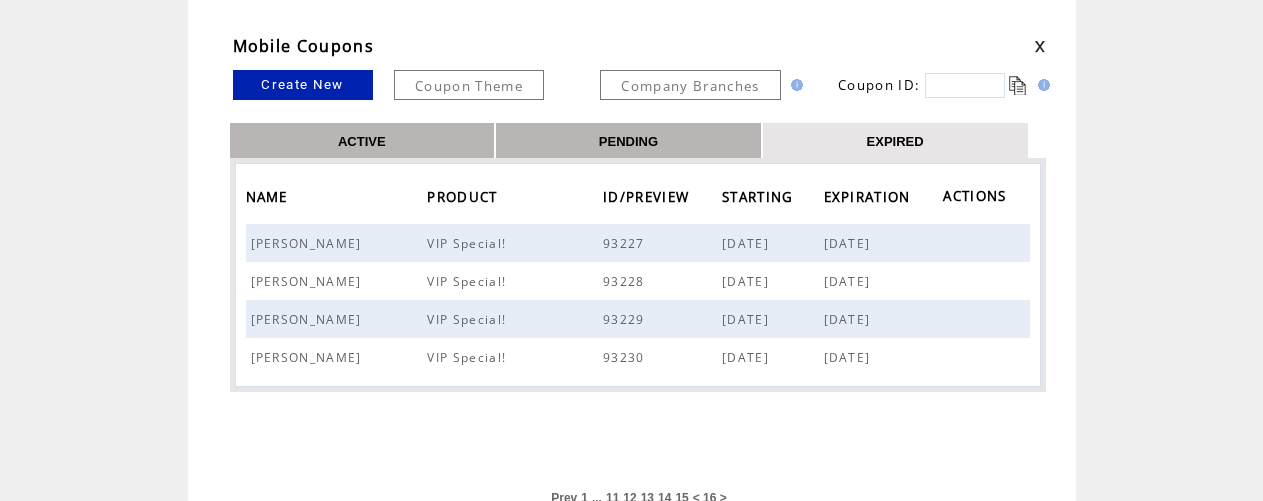 click at bounding box center [965, 85] 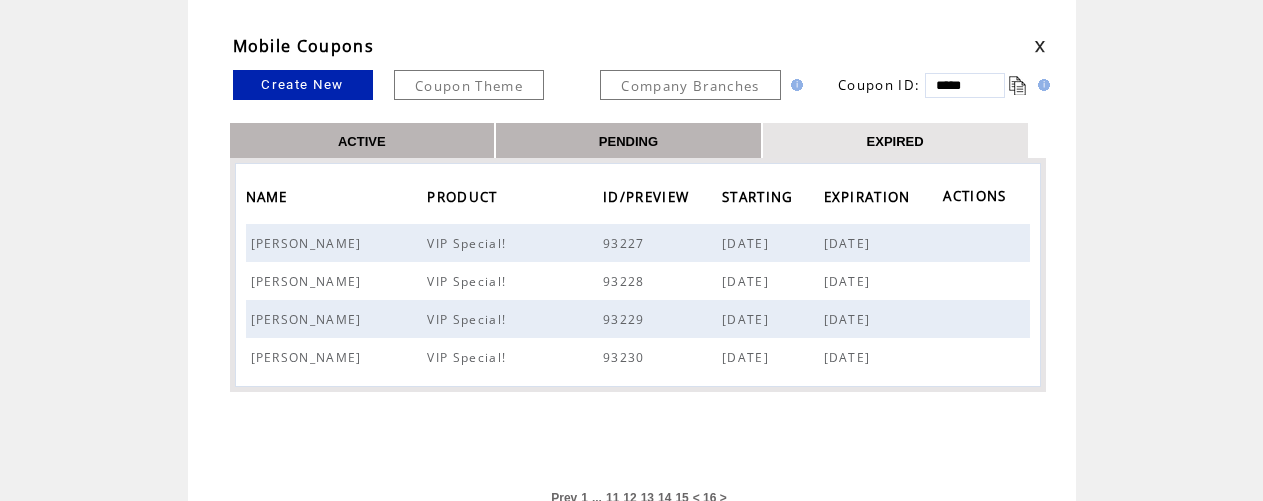 type on "*****" 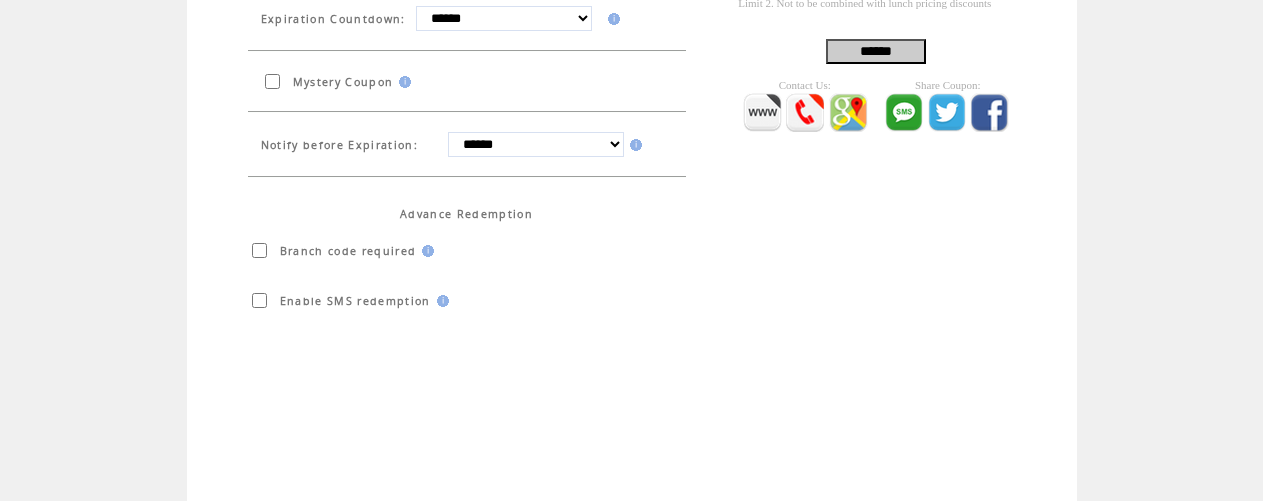 scroll, scrollTop: 672, scrollLeft: 0, axis: vertical 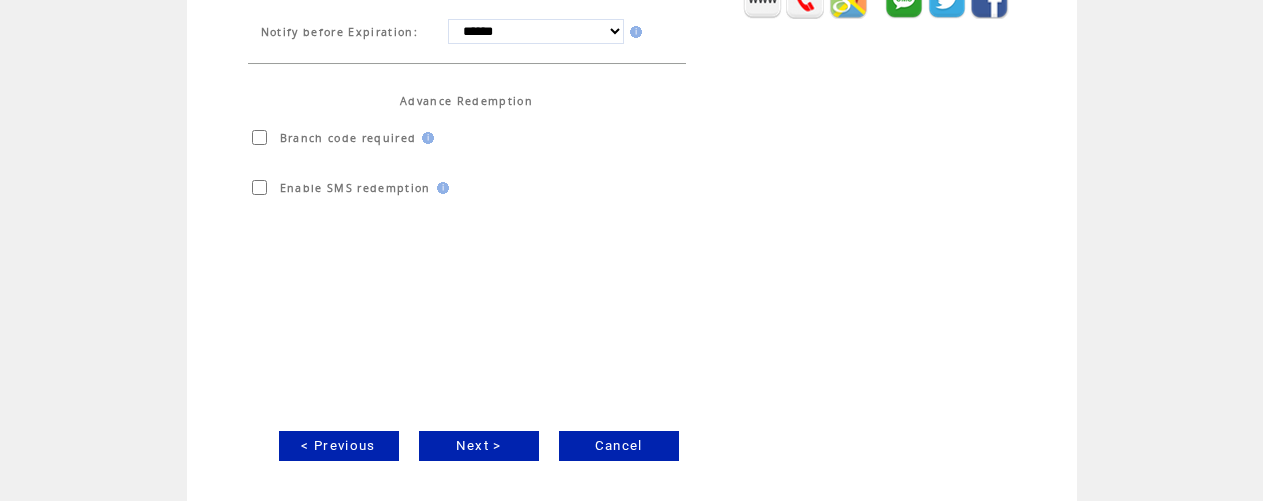 click on "Next >" at bounding box center [479, 446] 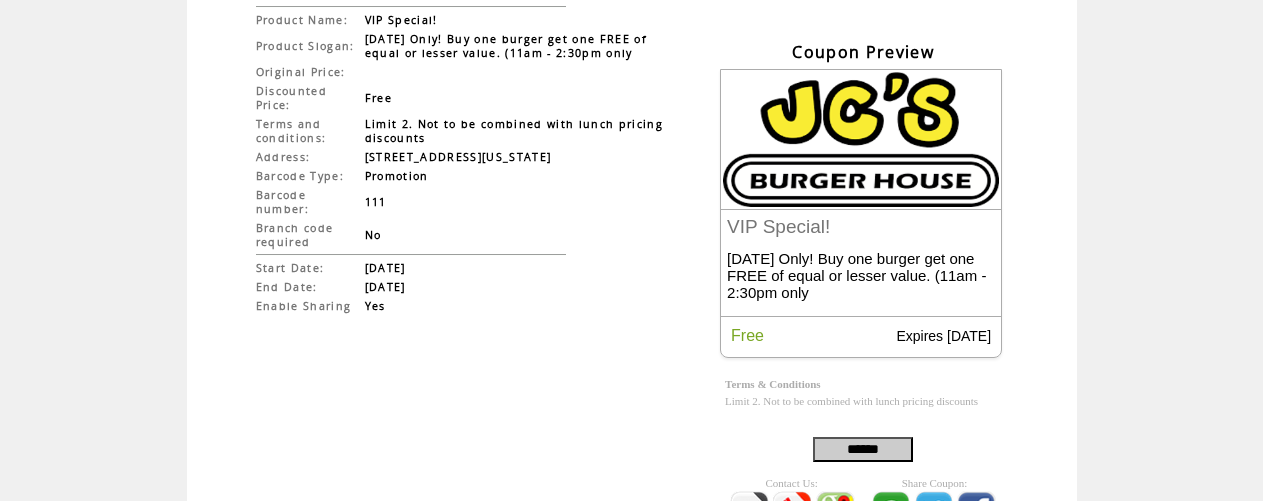 scroll, scrollTop: 246, scrollLeft: 0, axis: vertical 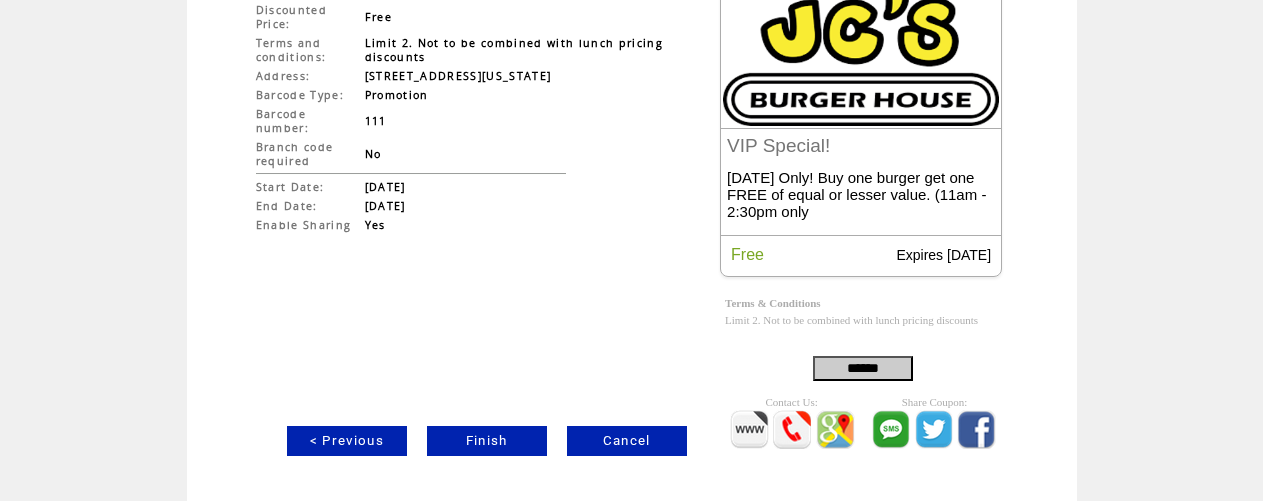 click on "Finish" at bounding box center (487, 441) 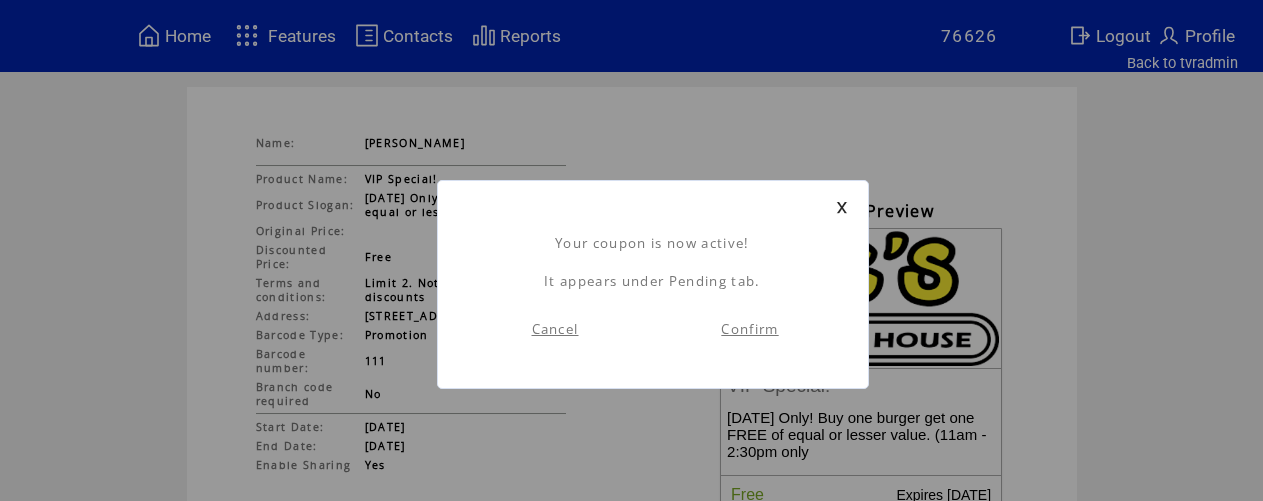 click on "Confirm" at bounding box center [749, 329] 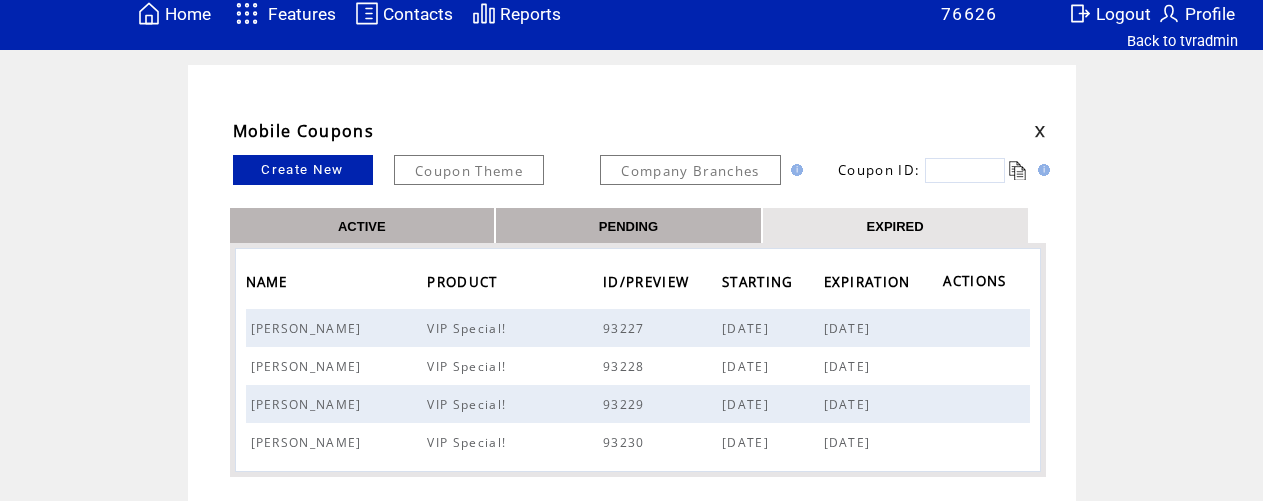scroll, scrollTop: 0, scrollLeft: 0, axis: both 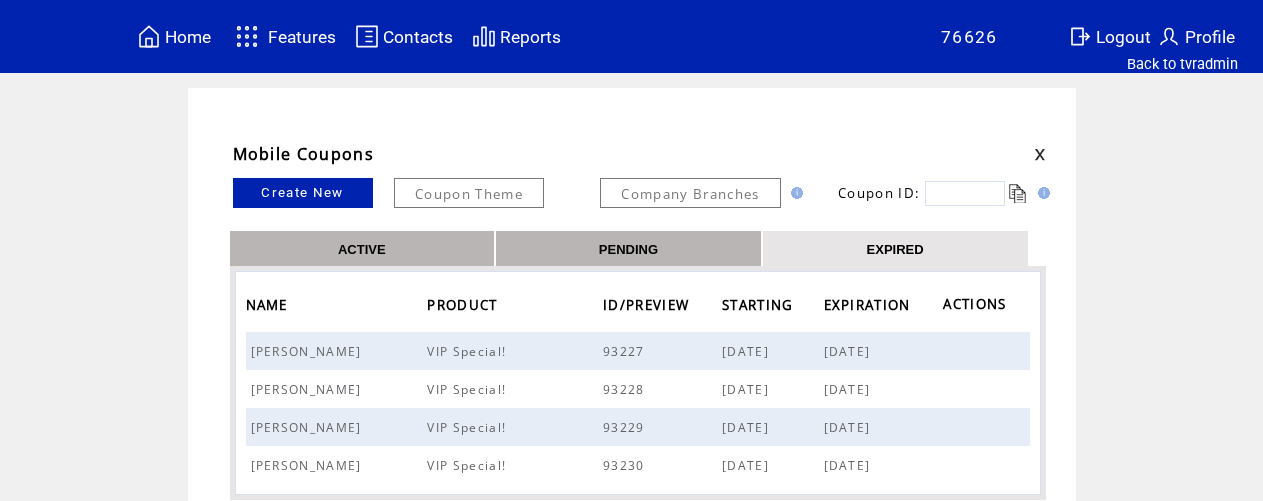 click at bounding box center [965, 193] 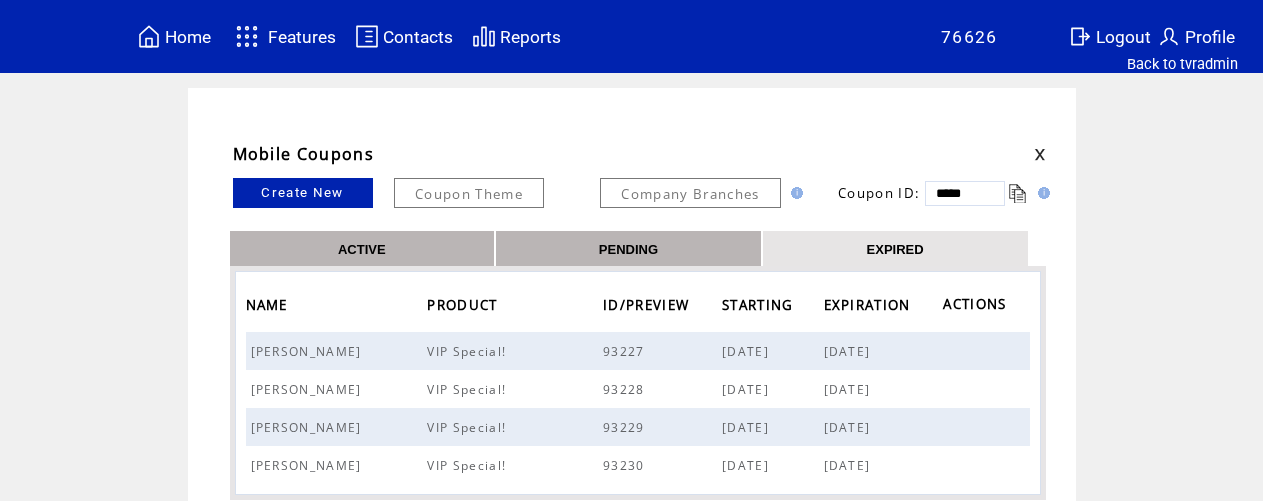 type on "*****" 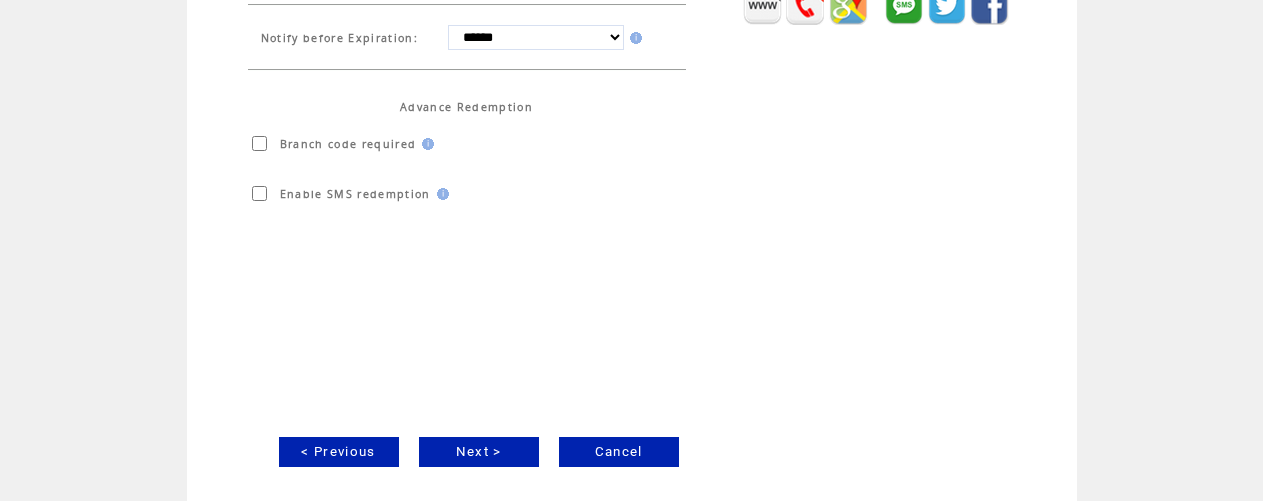 scroll, scrollTop: 672, scrollLeft: 0, axis: vertical 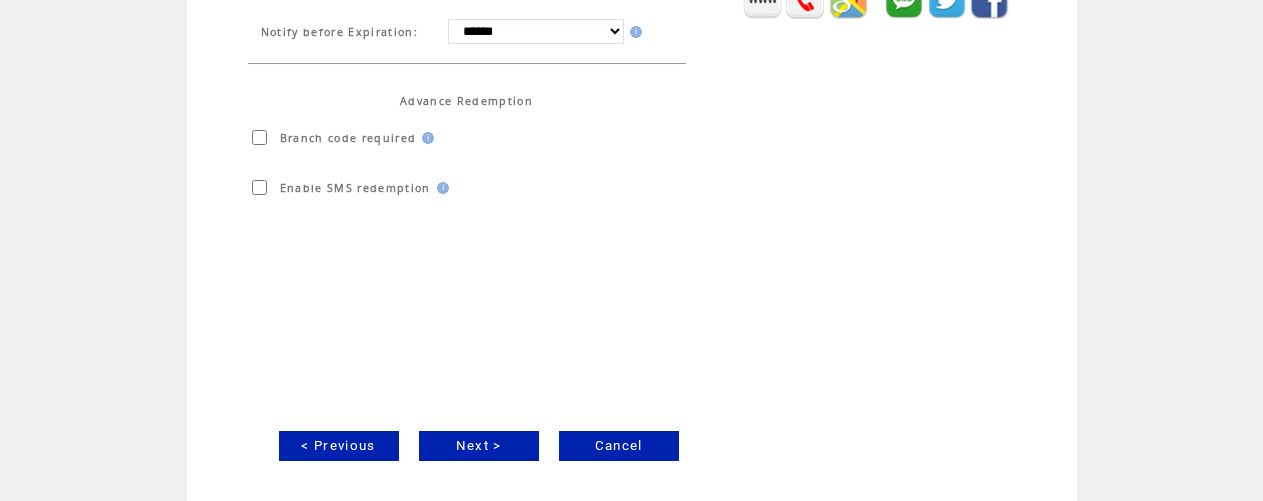 click on "Next >" at bounding box center [479, 446] 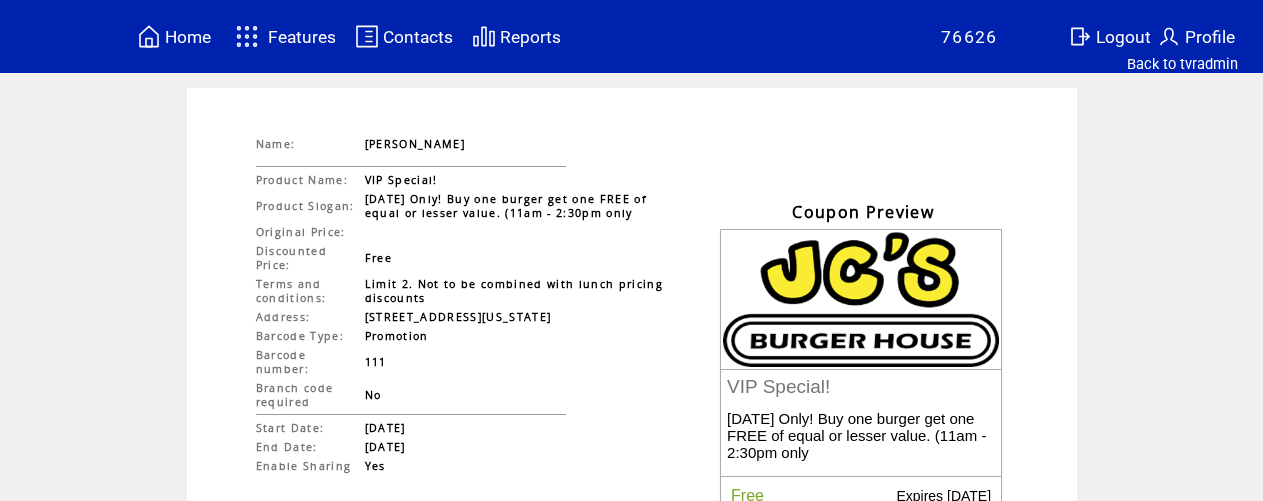scroll, scrollTop: 246, scrollLeft: 0, axis: vertical 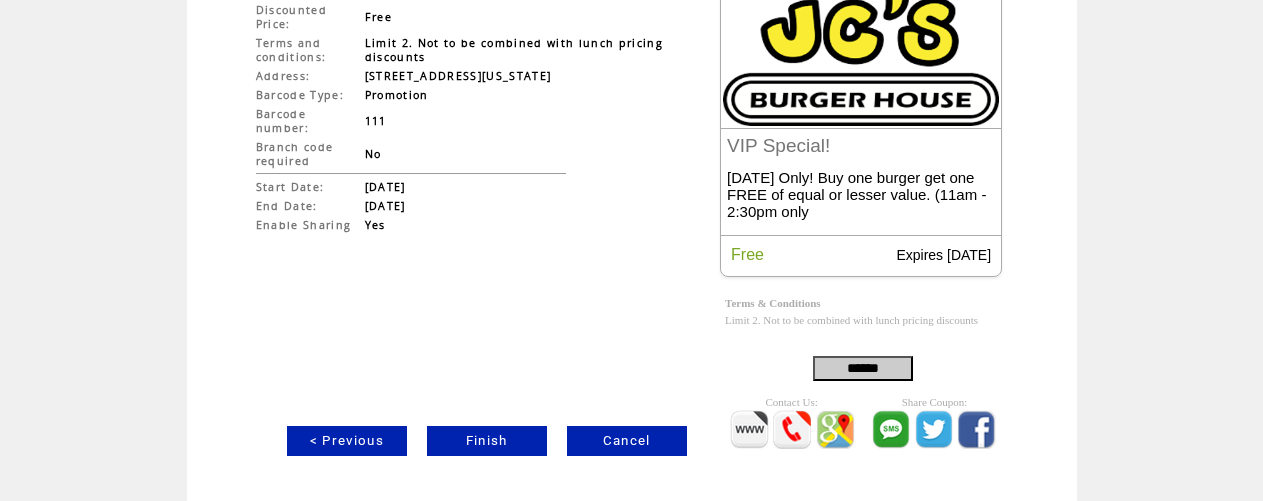 click on "Finish" at bounding box center [487, 441] 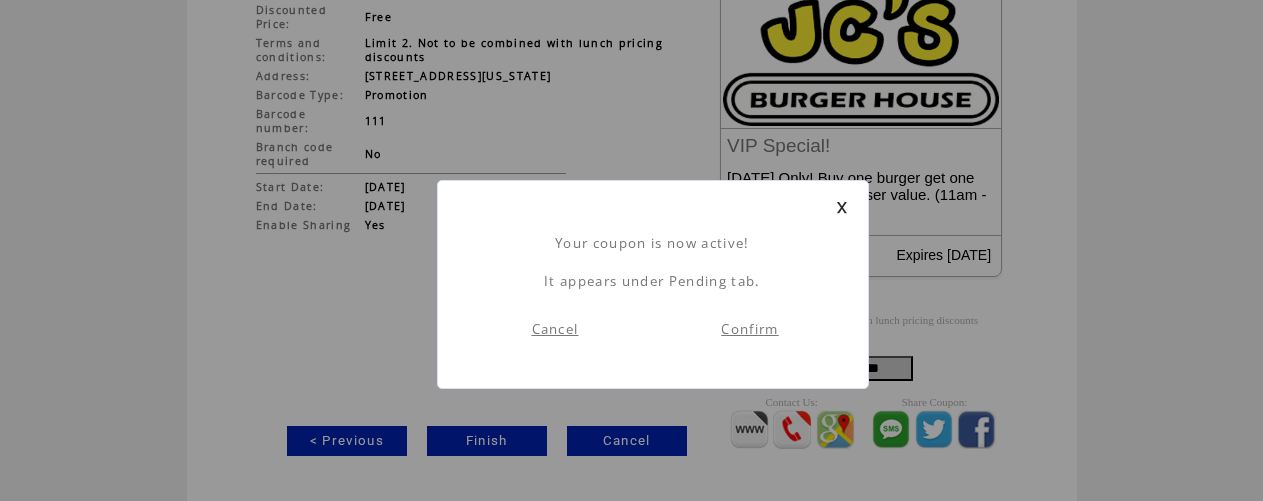 scroll, scrollTop: 1, scrollLeft: 0, axis: vertical 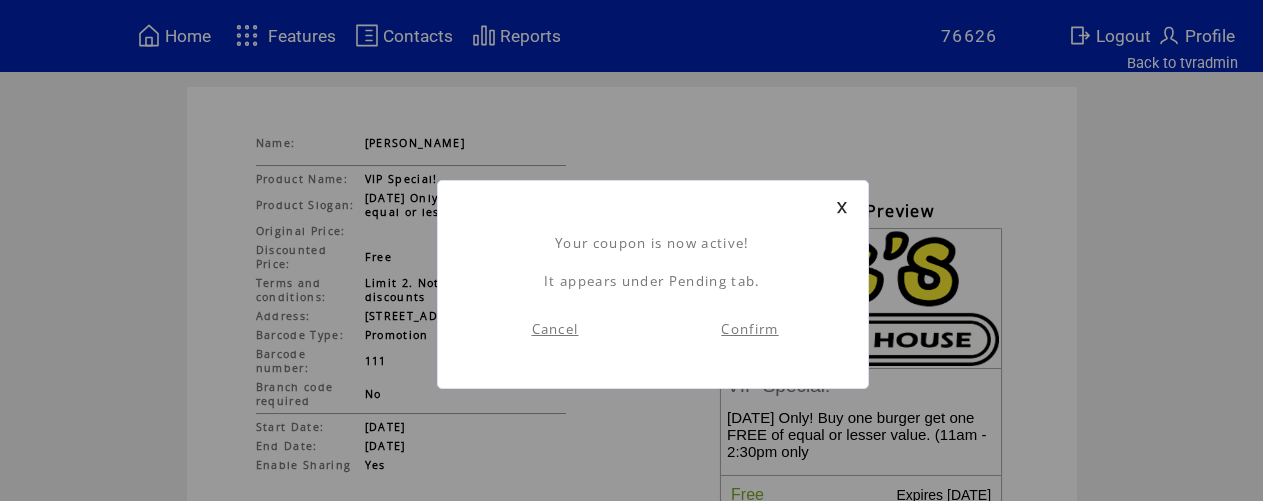 click on "Confirm" at bounding box center [749, 329] 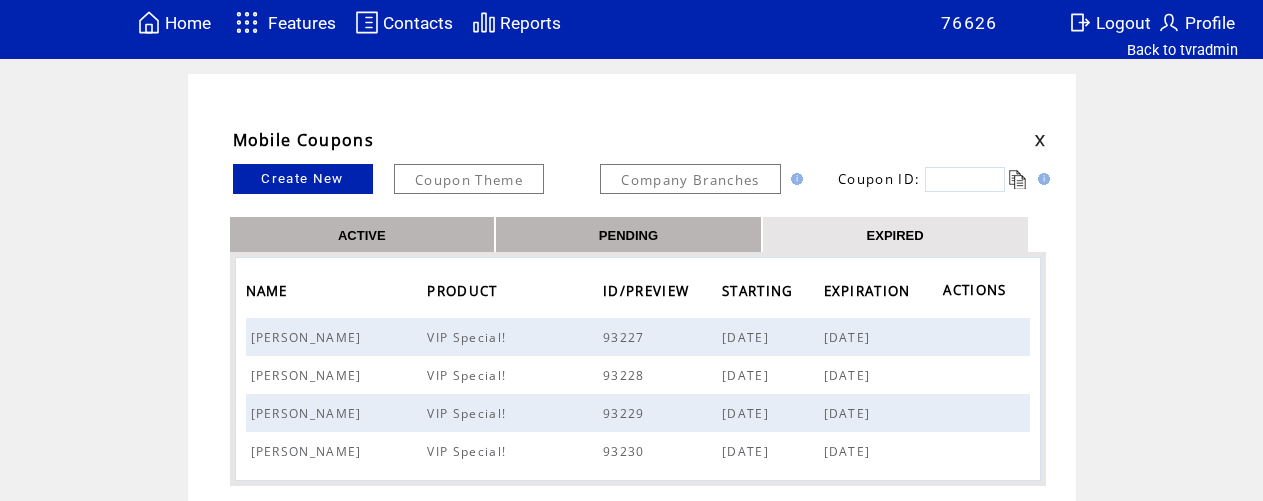 scroll, scrollTop: 26, scrollLeft: 0, axis: vertical 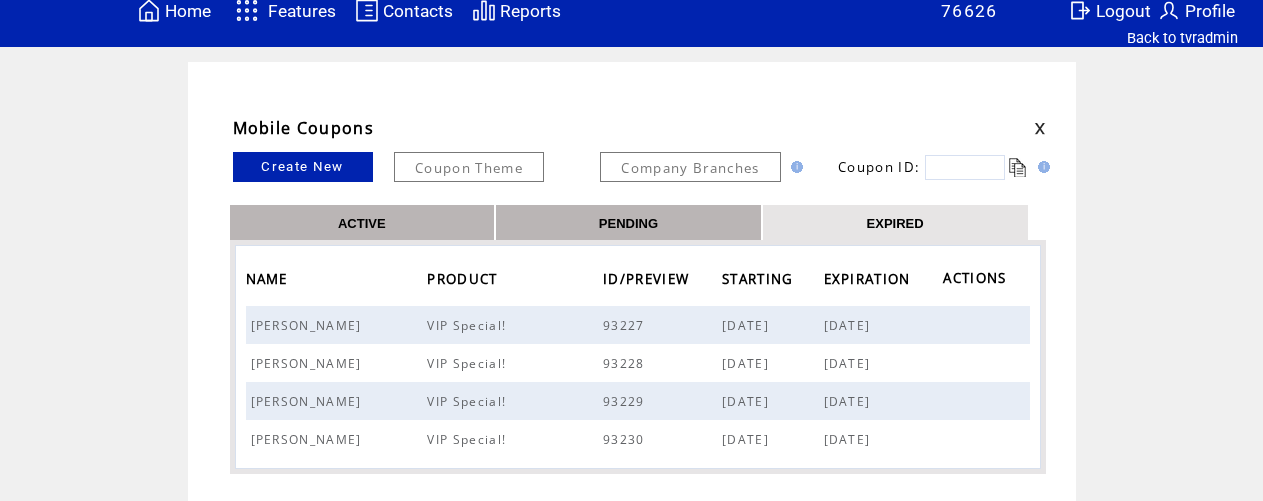 click at bounding box center [965, 167] 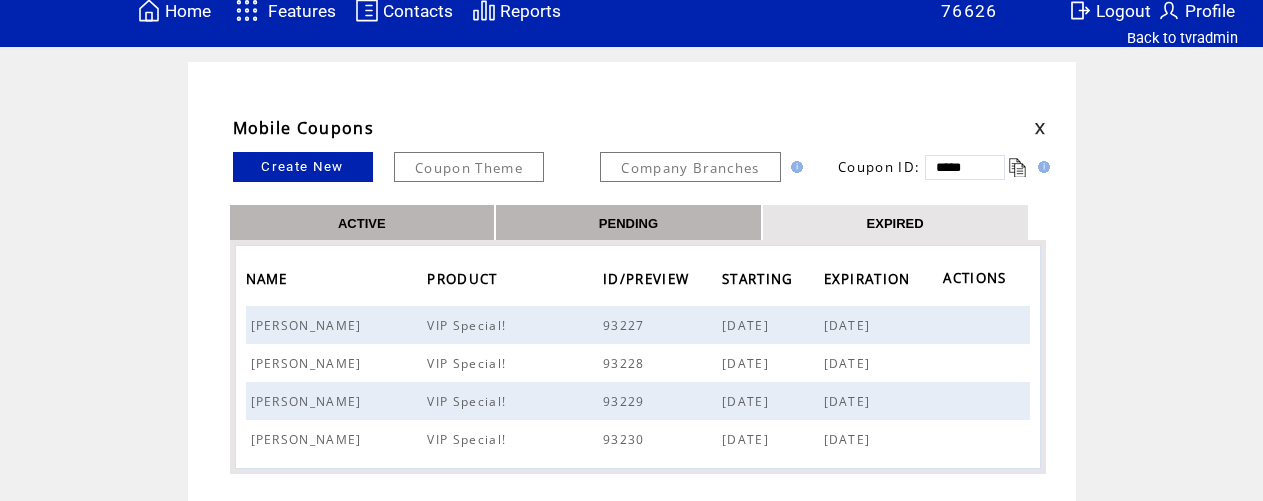 type on "*****" 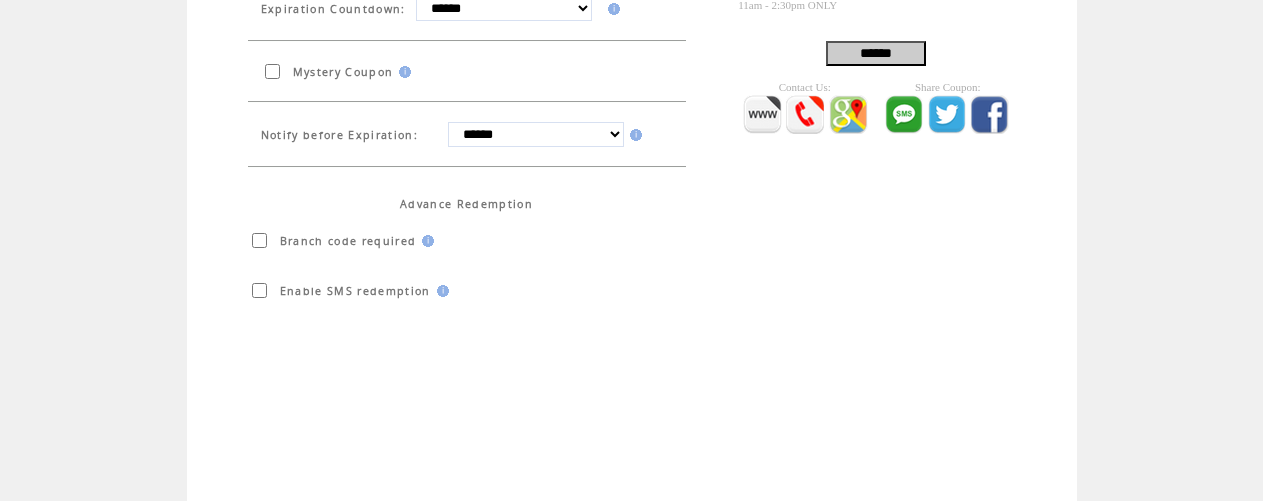 scroll, scrollTop: 672, scrollLeft: 0, axis: vertical 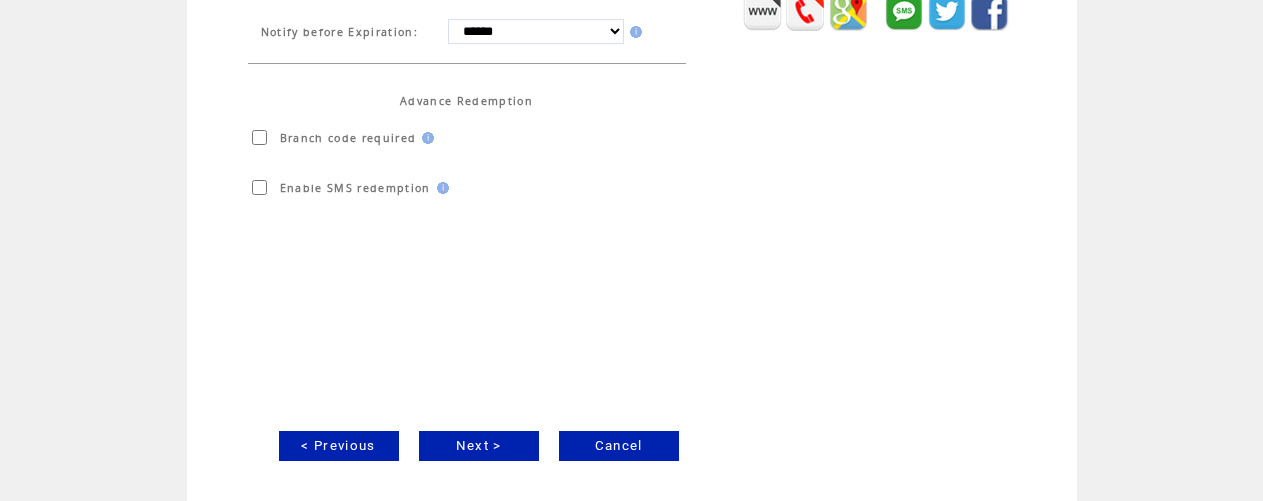 click on "Next >" at bounding box center [479, 446] 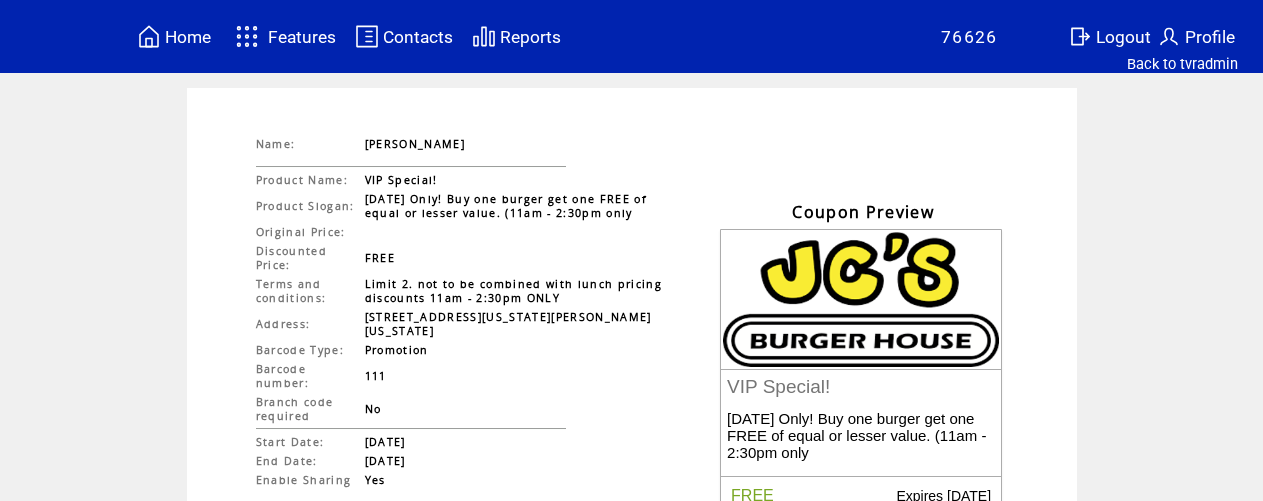 scroll, scrollTop: 259, scrollLeft: 0, axis: vertical 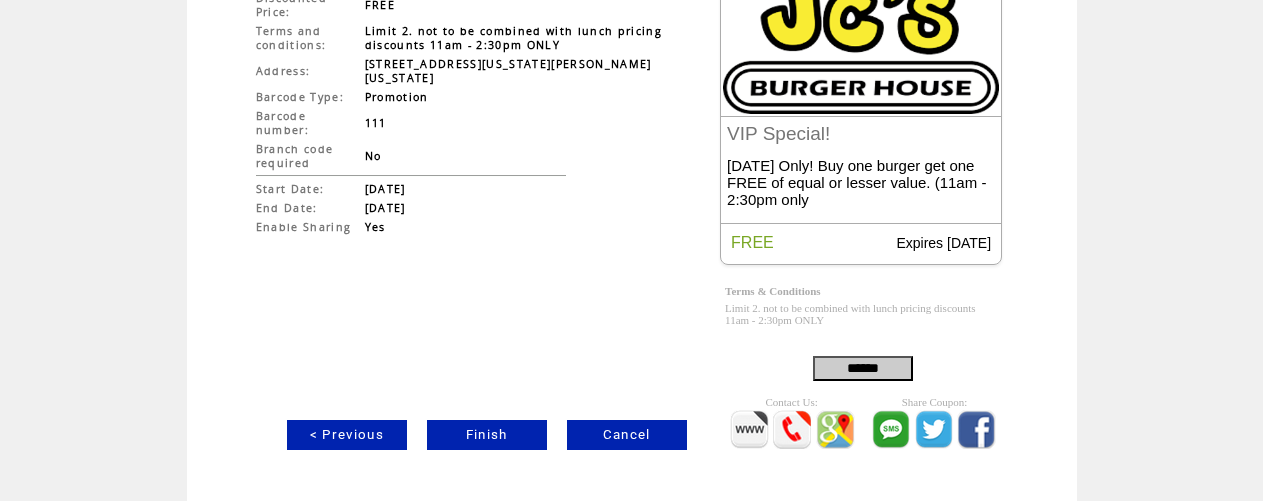 click on "Finish" at bounding box center [487, 435] 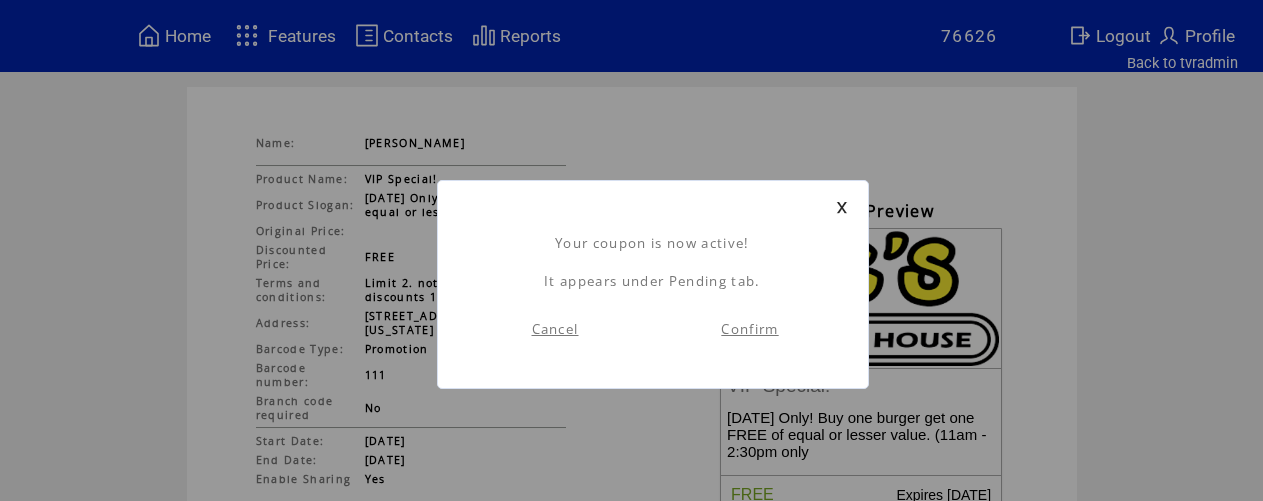 click on "Confirm" at bounding box center [749, 329] 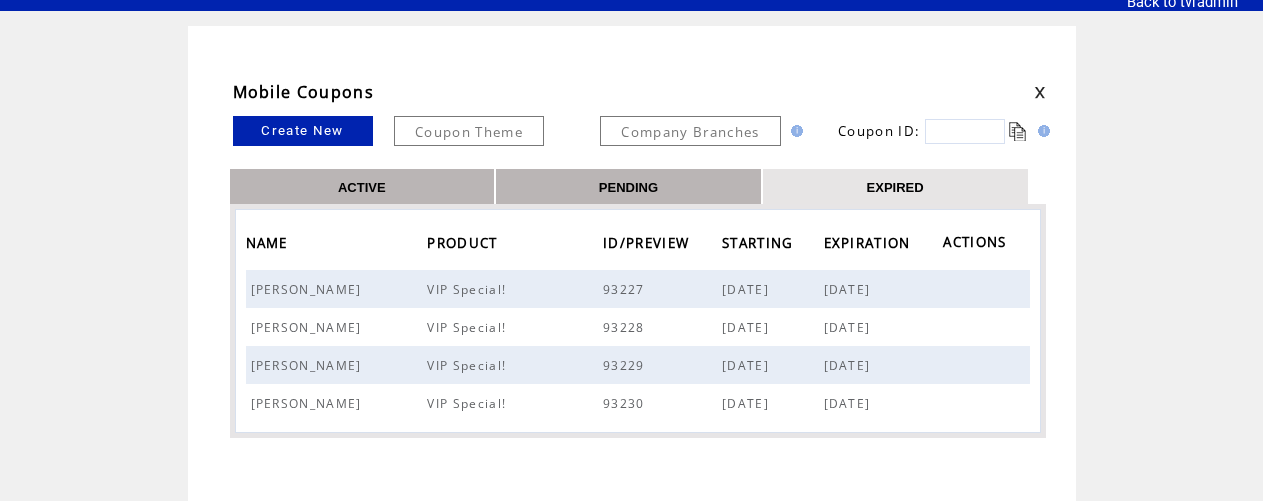 scroll, scrollTop: 0, scrollLeft: 0, axis: both 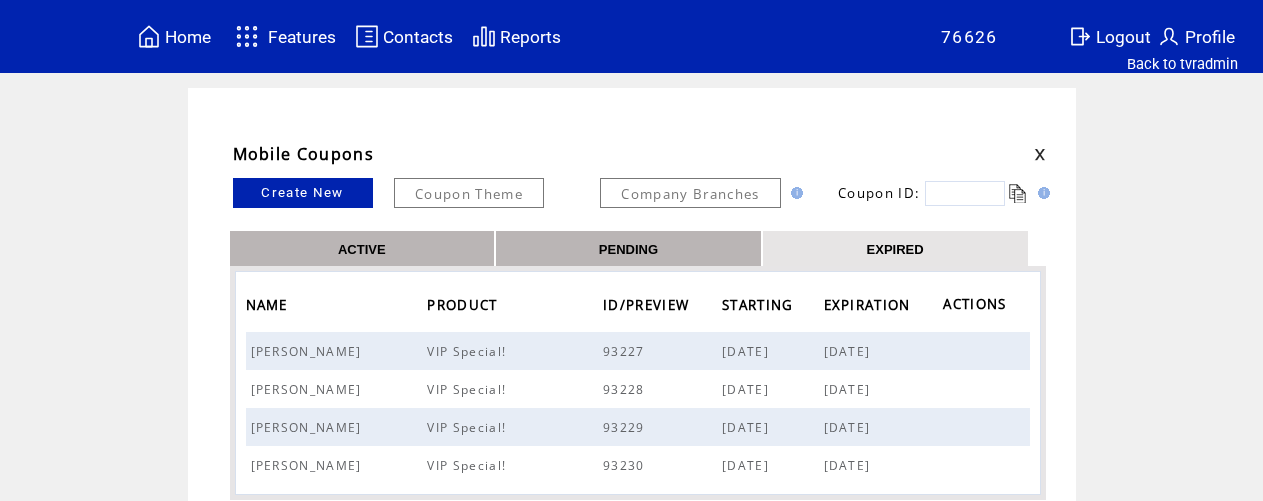click at bounding box center [965, 193] 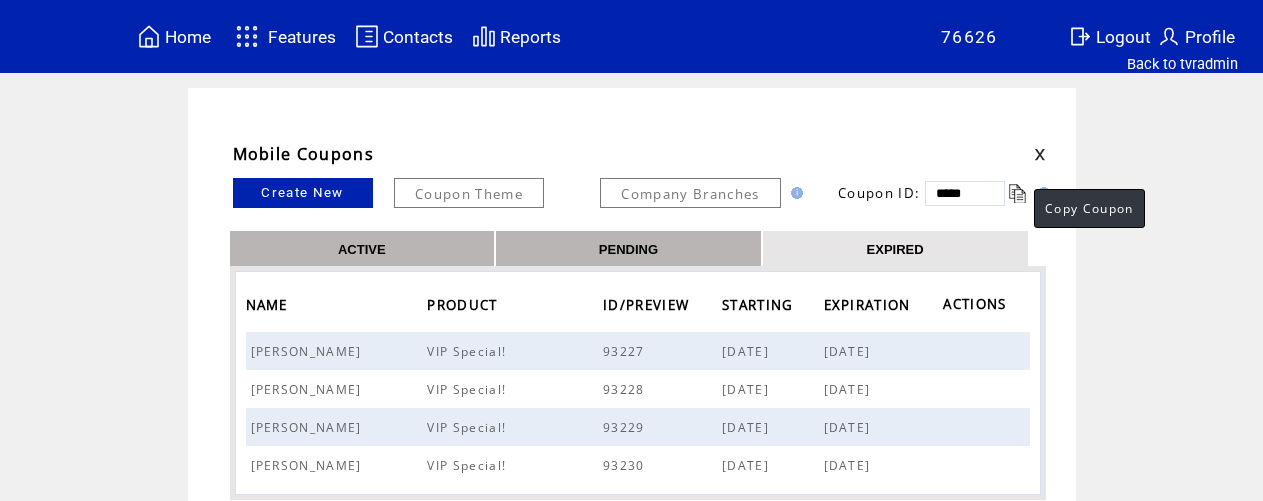 type on "*****" 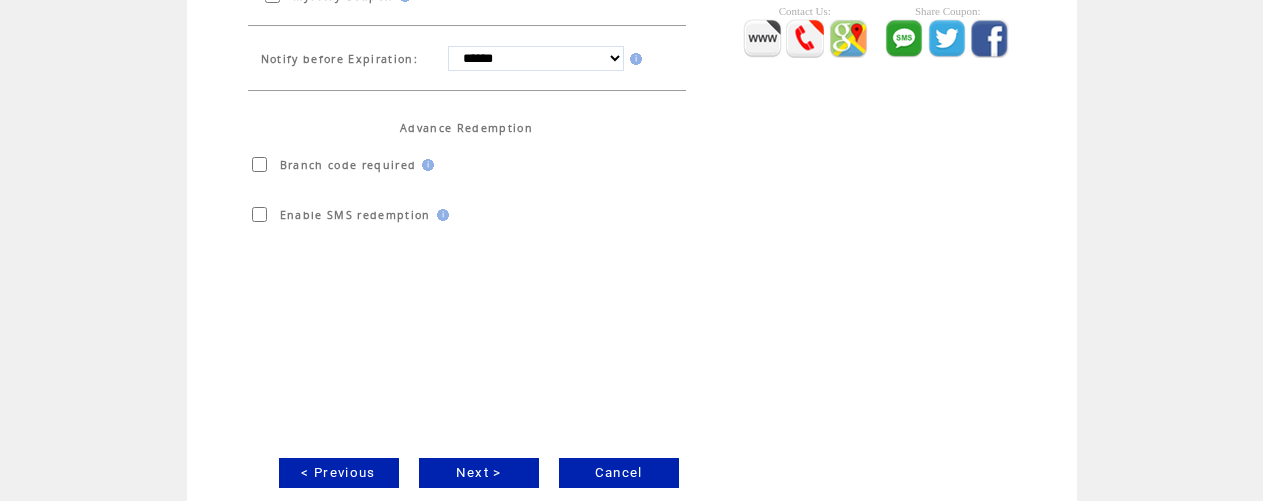 scroll, scrollTop: 672, scrollLeft: 0, axis: vertical 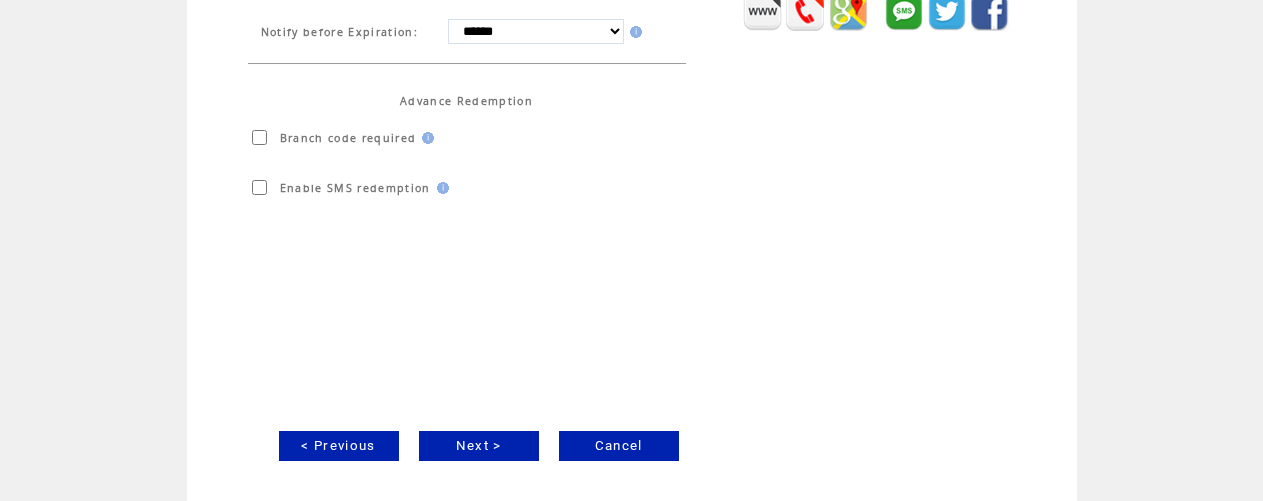 click on "Next >" at bounding box center (479, 446) 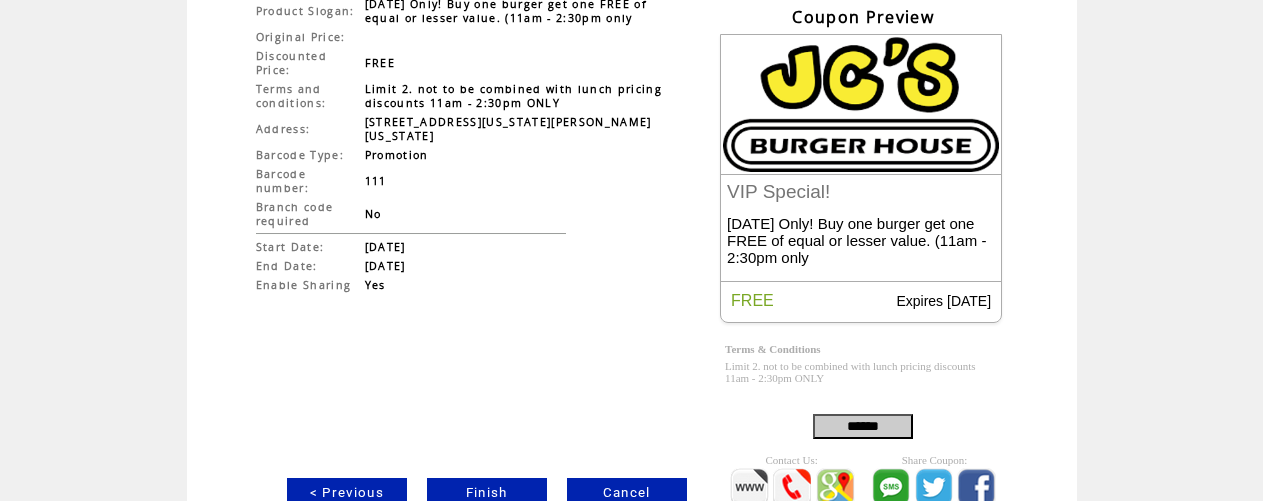 scroll, scrollTop: 259, scrollLeft: 0, axis: vertical 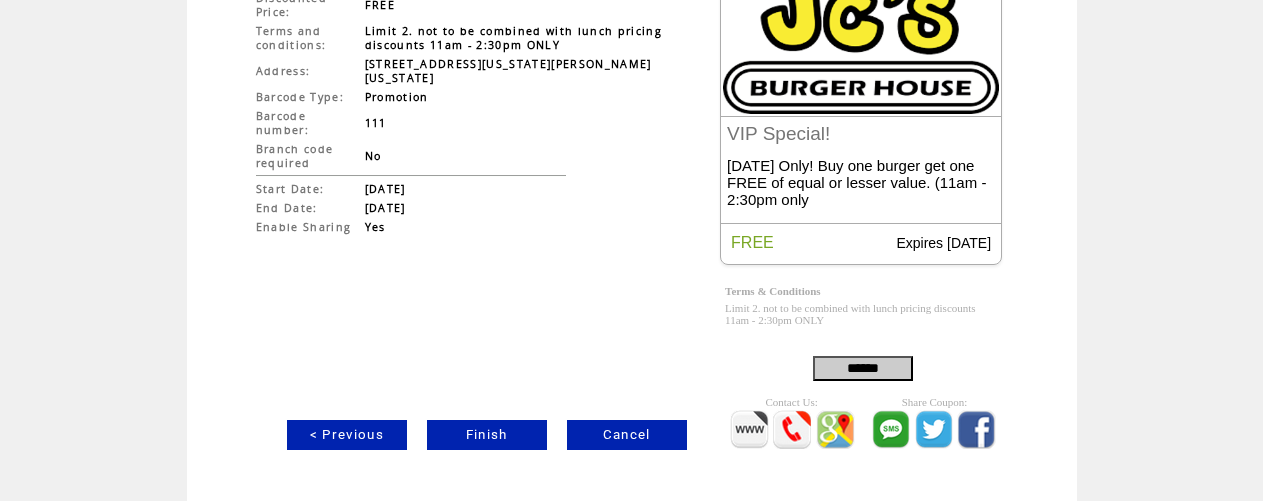 click on "Finish" at bounding box center (487, 435) 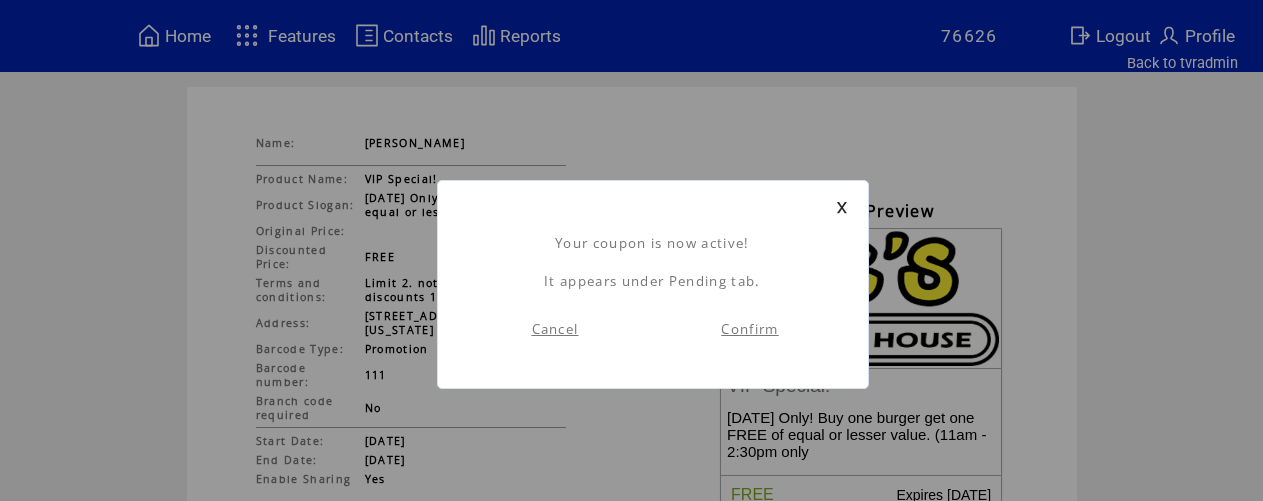 click on "Confirm" at bounding box center (749, 329) 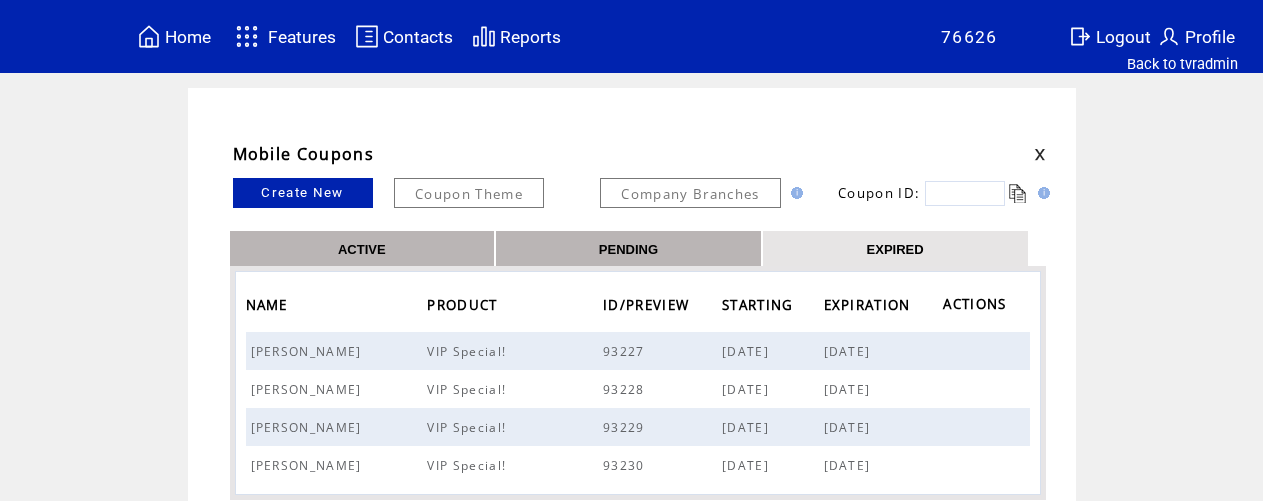 scroll, scrollTop: 0, scrollLeft: 0, axis: both 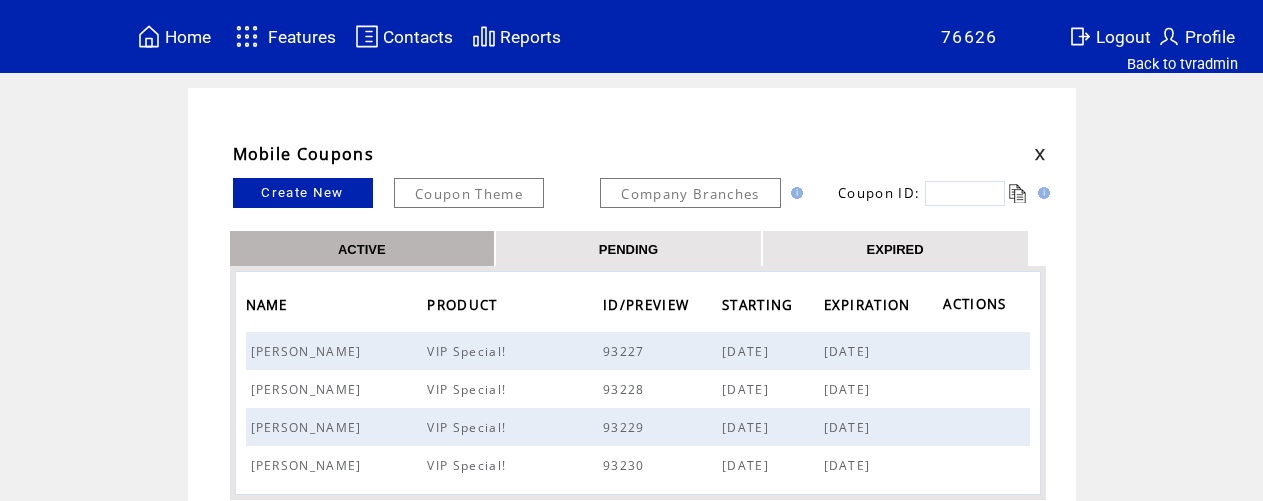 click on "PENDING" at bounding box center (629, 248) 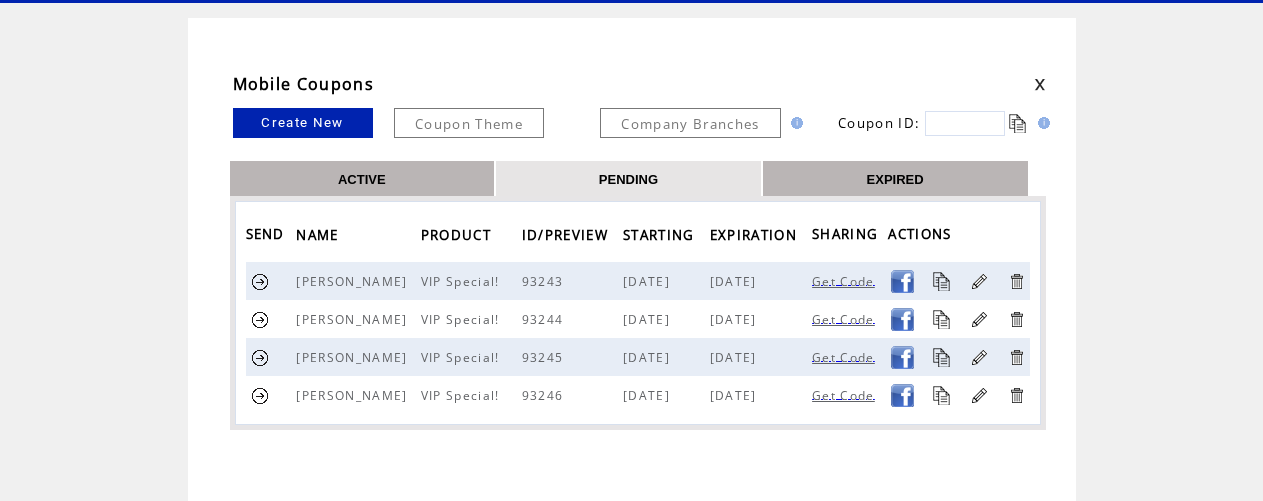 scroll, scrollTop: 71, scrollLeft: 0, axis: vertical 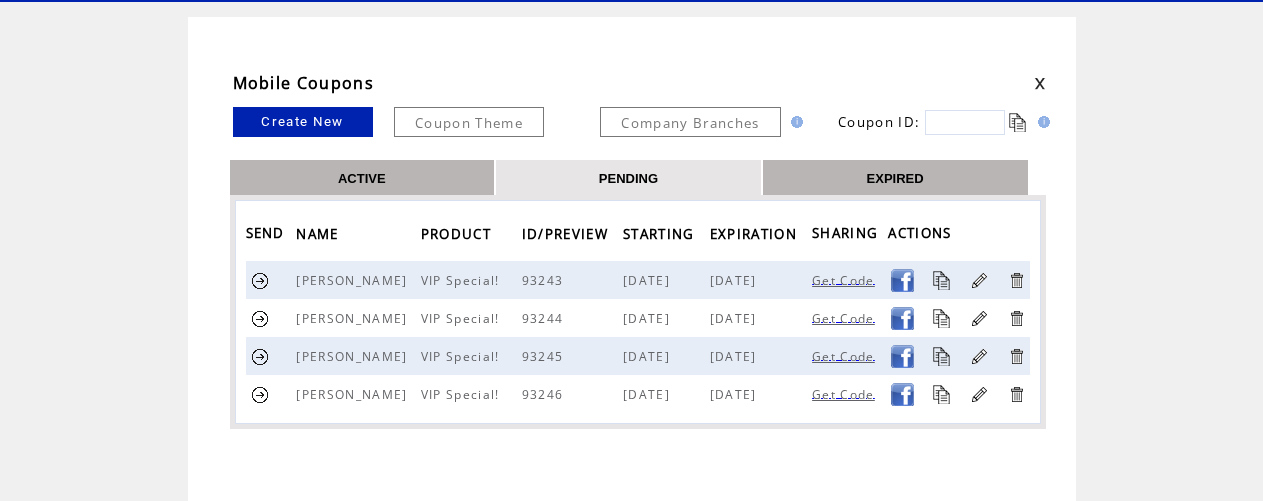 click at bounding box center (260, 280) 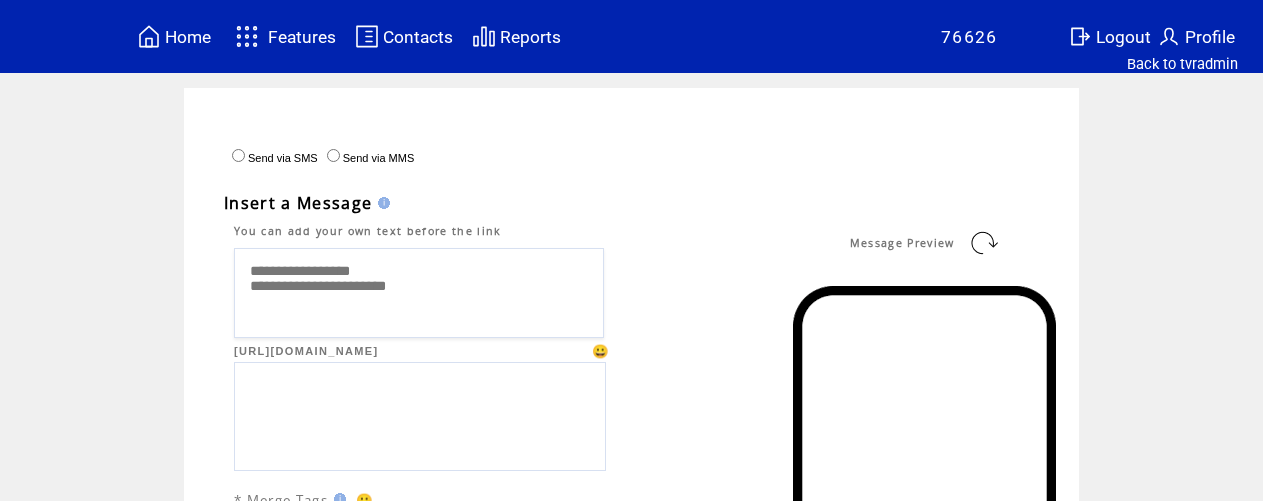 scroll, scrollTop: 0, scrollLeft: 0, axis: both 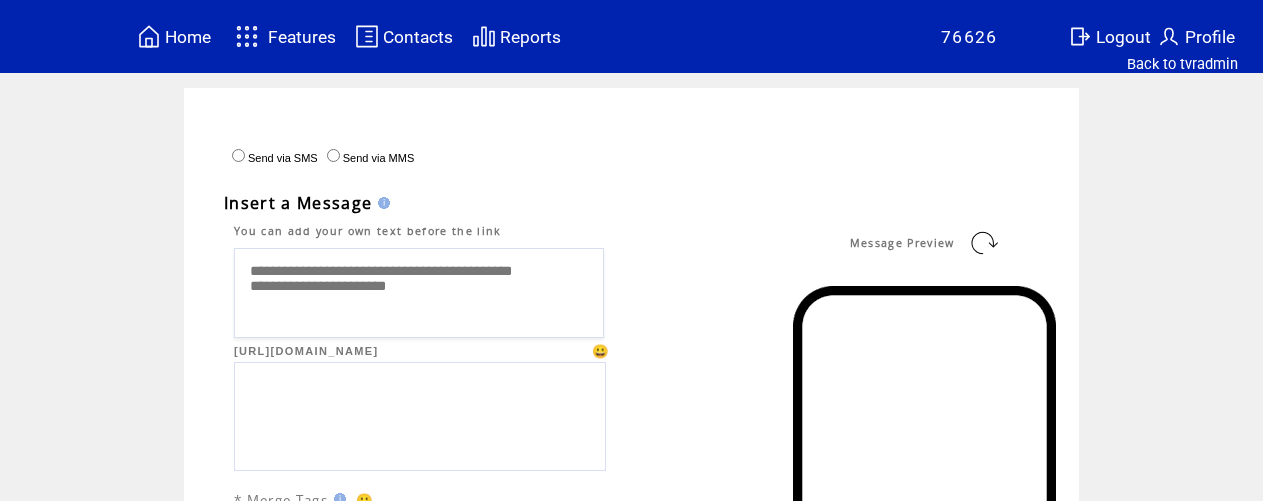 type on "**********" 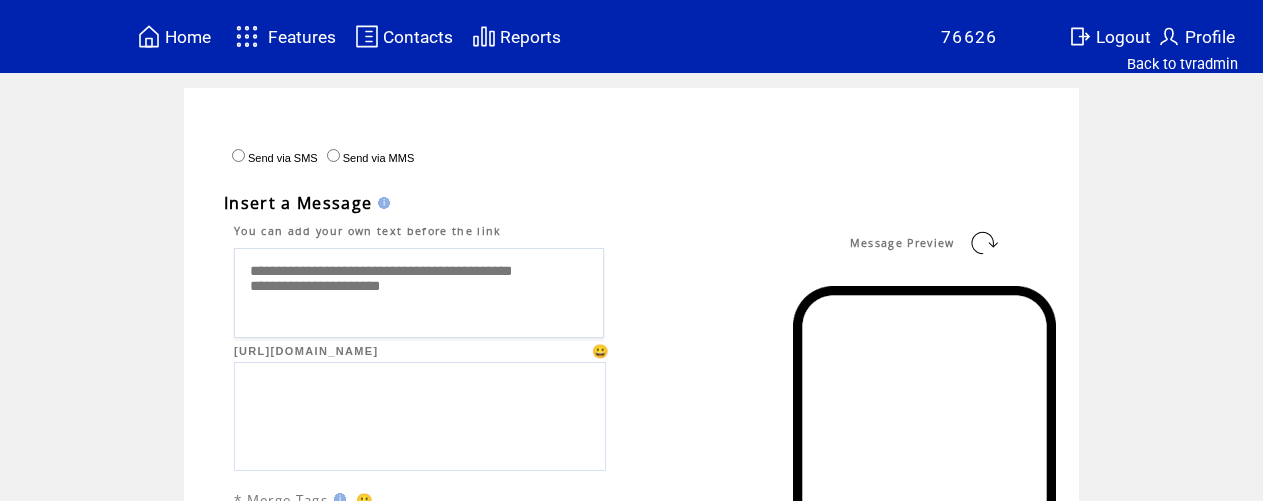 scroll, scrollTop: 0, scrollLeft: 0, axis: both 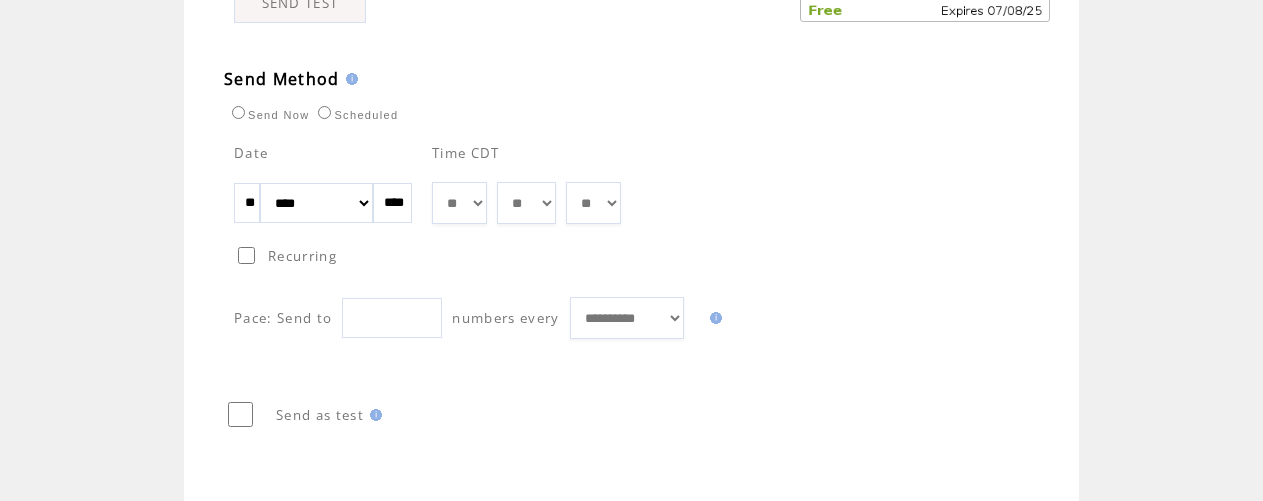 click on "**" at bounding box center [247, 203] 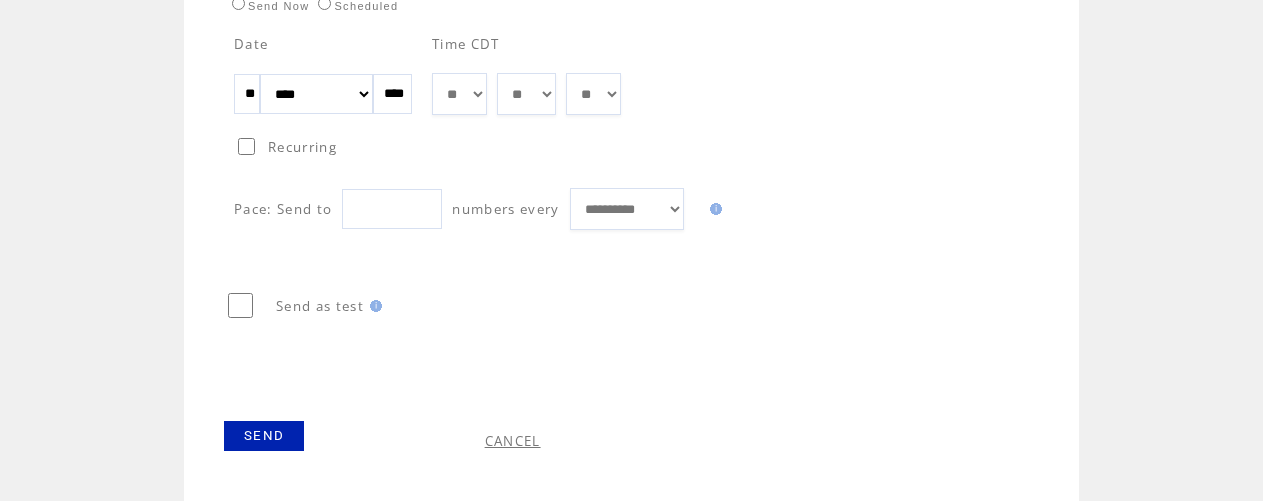 scroll, scrollTop: 1304, scrollLeft: 0, axis: vertical 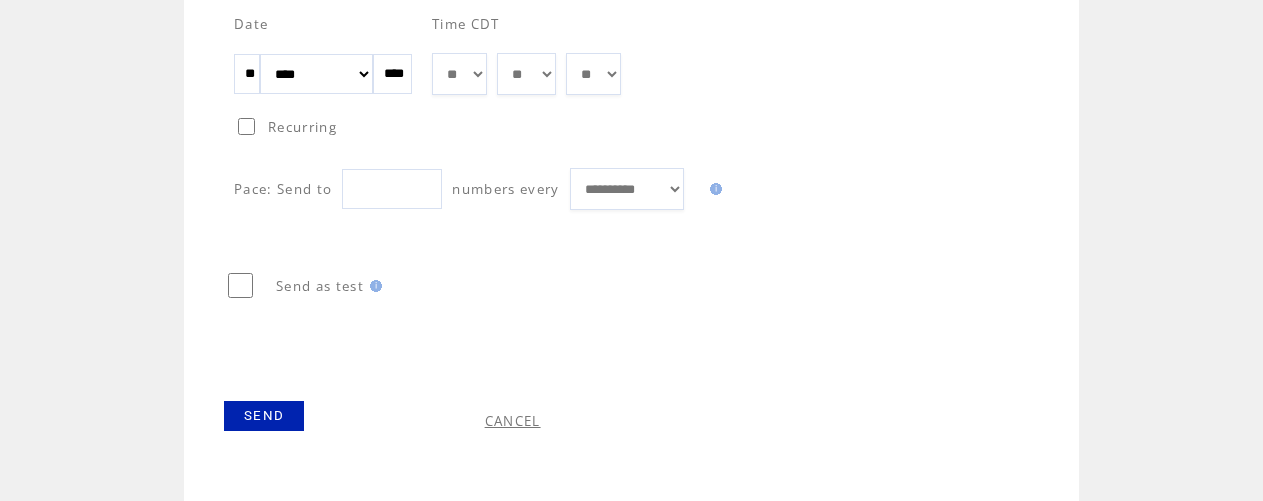 click on "SEND" at bounding box center [264, 416] 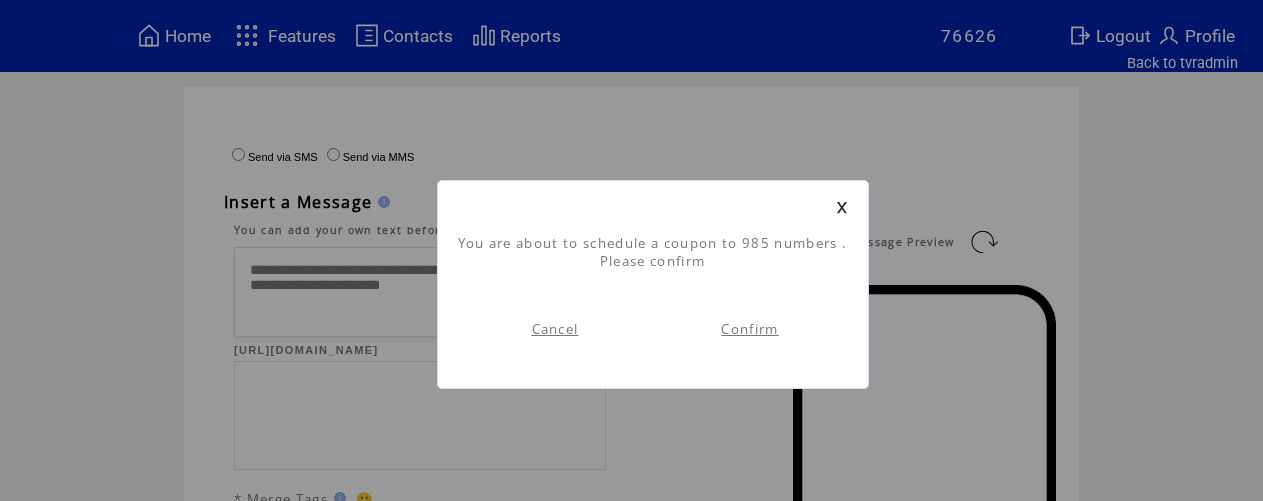 scroll, scrollTop: 1, scrollLeft: 0, axis: vertical 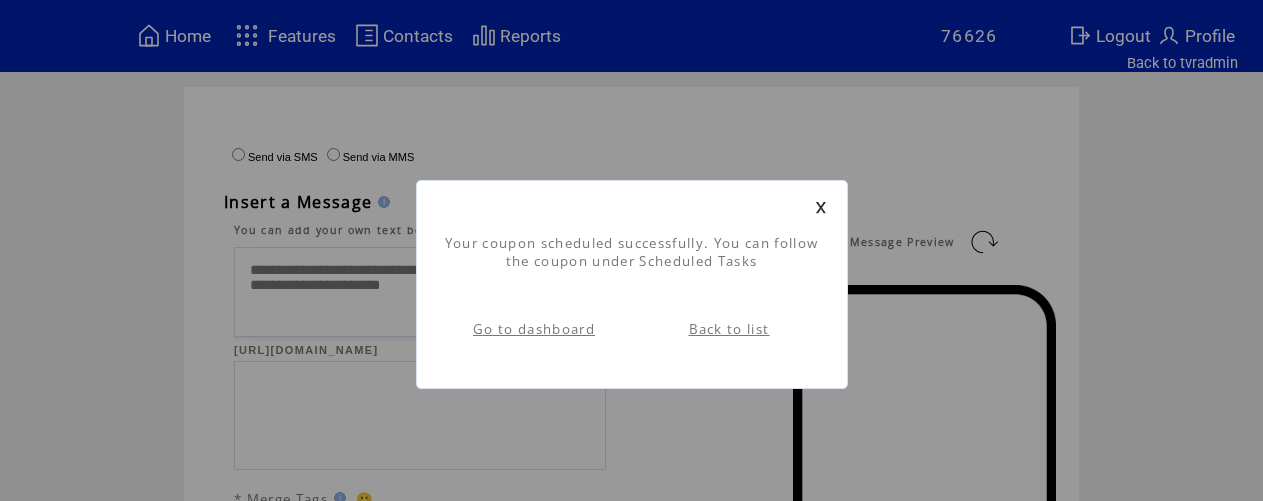 click on "Back to list" at bounding box center [729, 329] 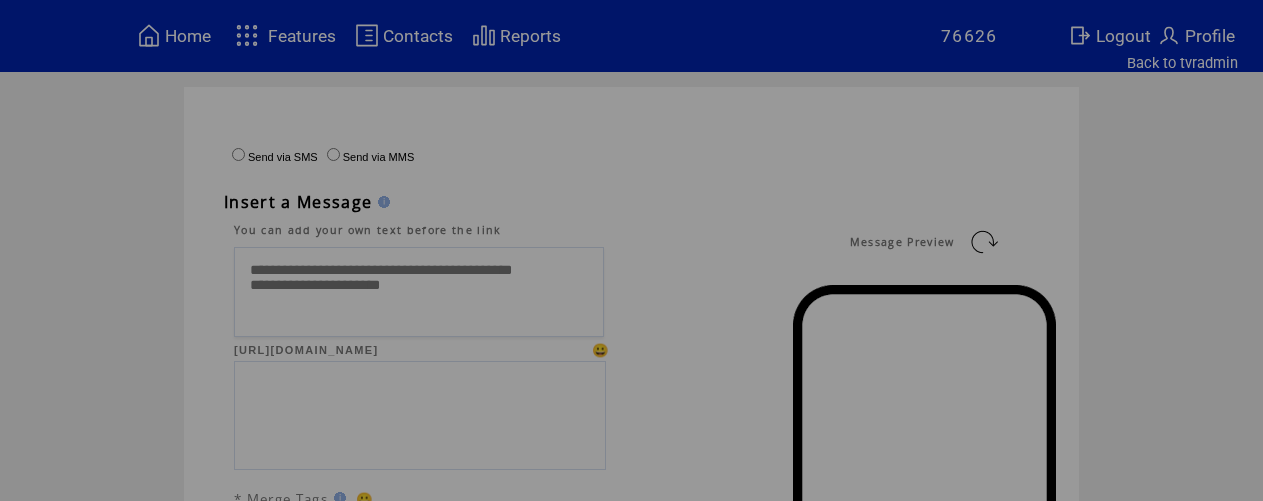 scroll, scrollTop: 0, scrollLeft: 0, axis: both 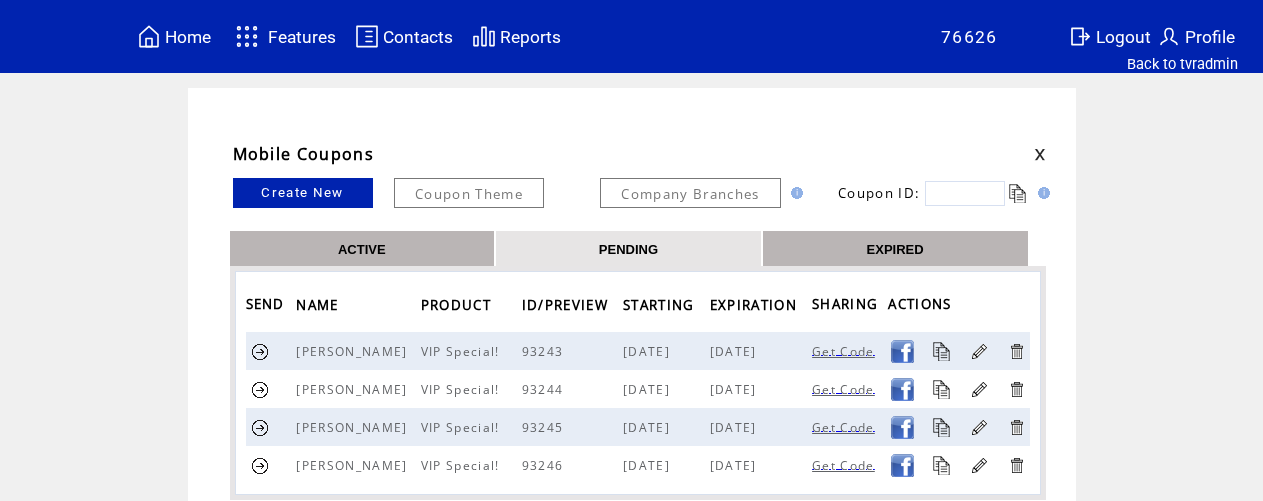 click at bounding box center [260, 389] 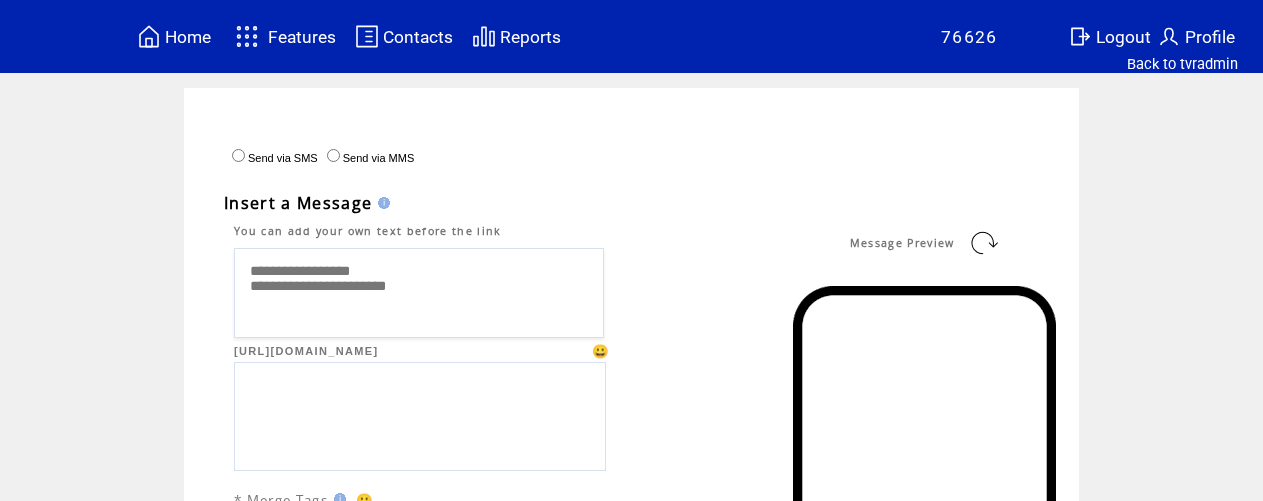 scroll, scrollTop: 0, scrollLeft: 0, axis: both 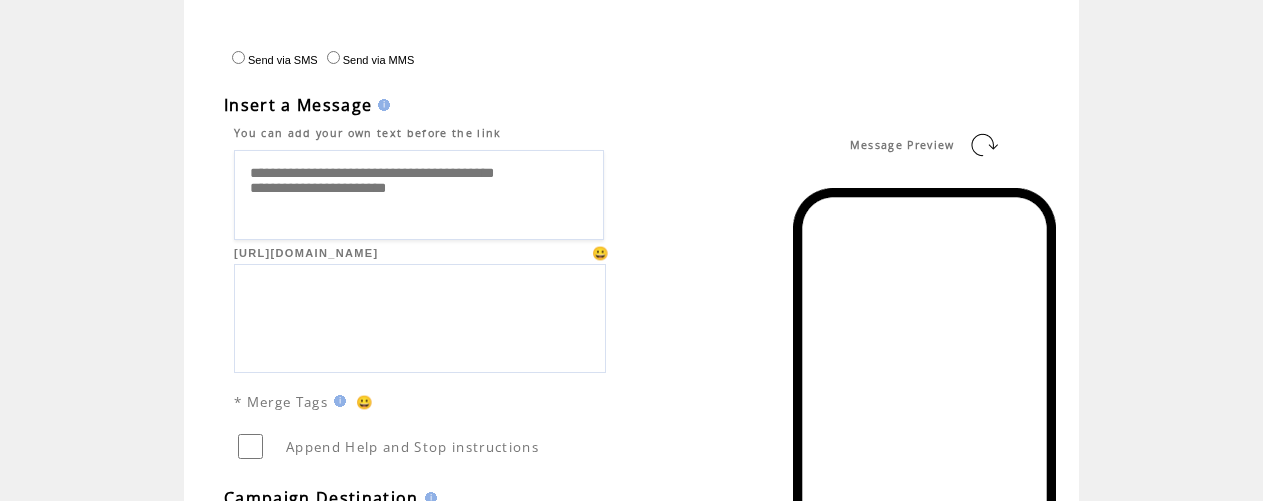 type on "**********" 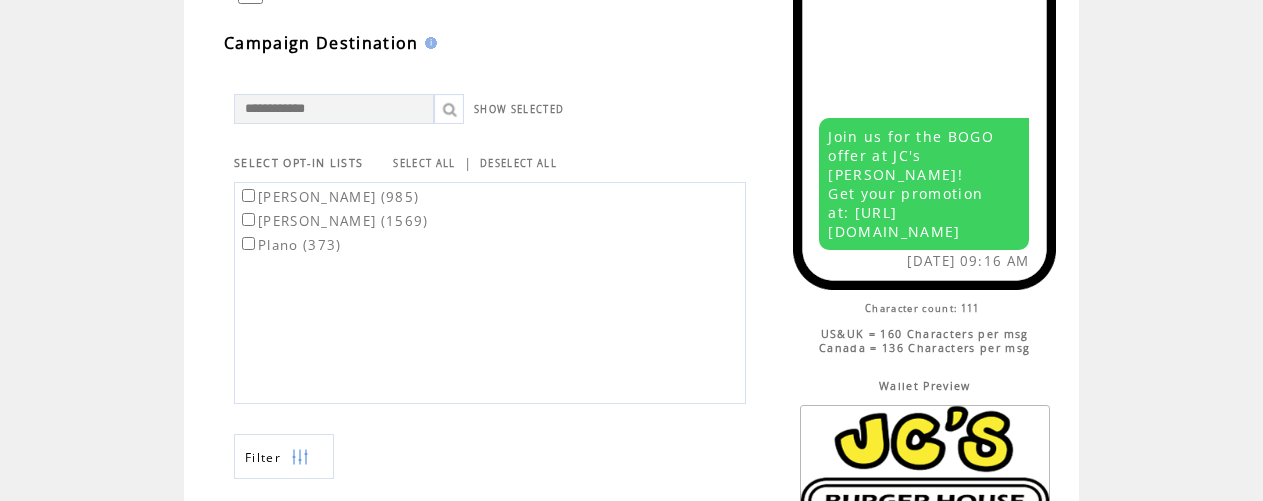 scroll, scrollTop: 555, scrollLeft: 0, axis: vertical 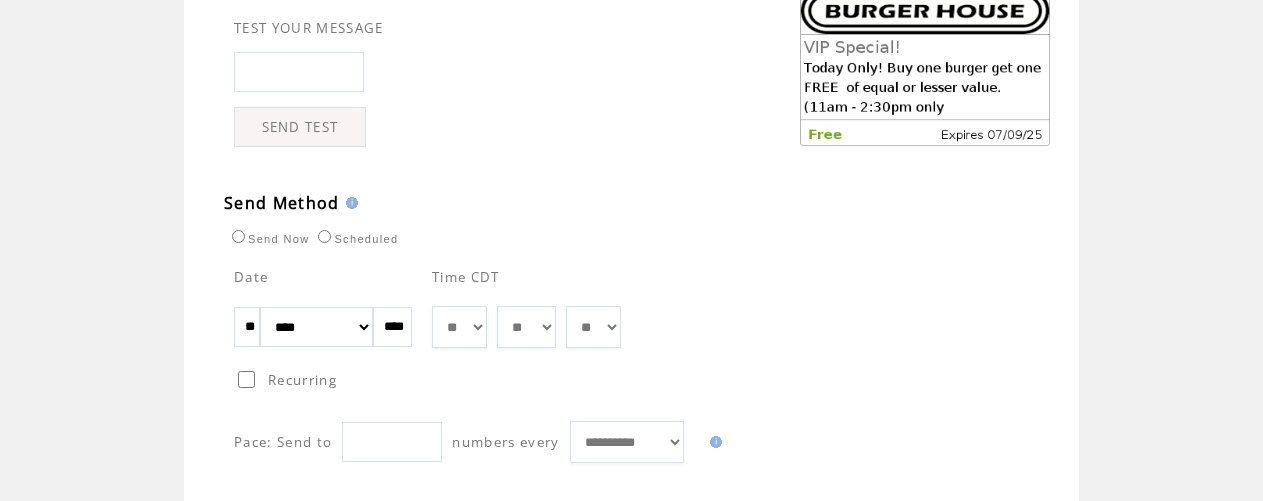 click on "**" at bounding box center (247, 327) 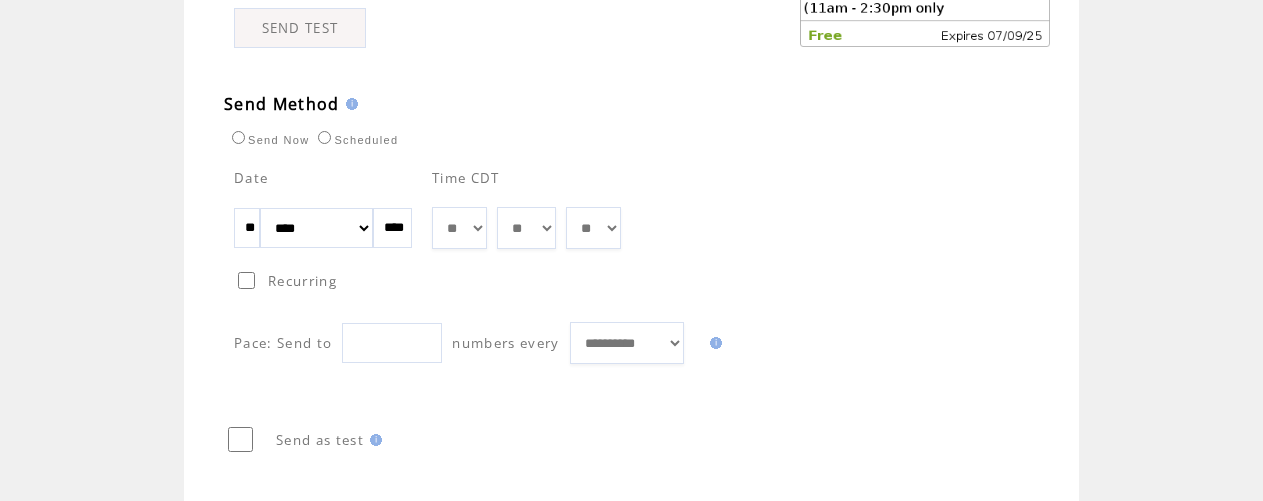 scroll, scrollTop: 1304, scrollLeft: 0, axis: vertical 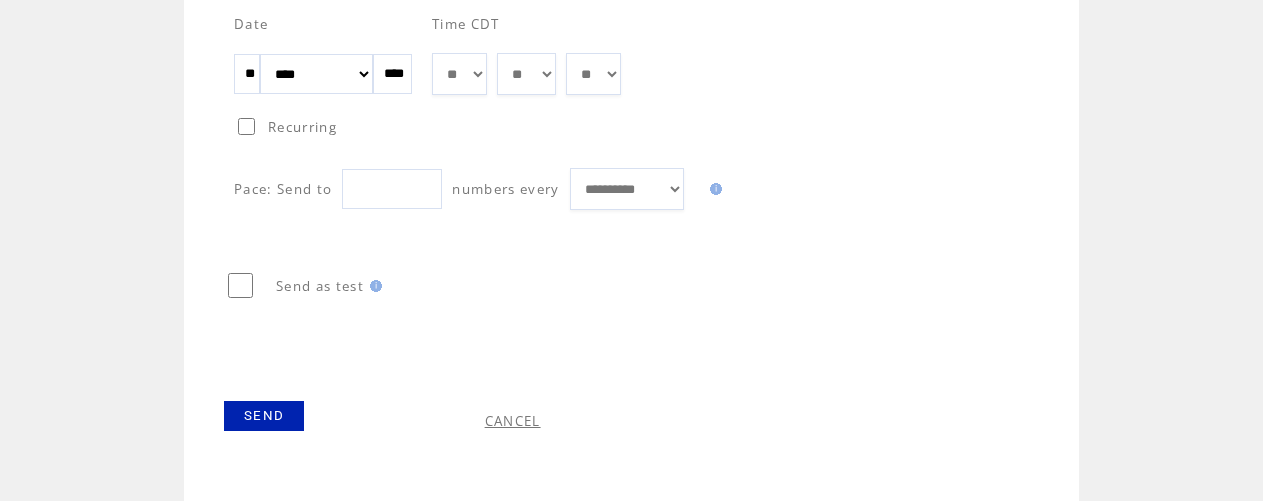 click on "SEND" at bounding box center (264, 416) 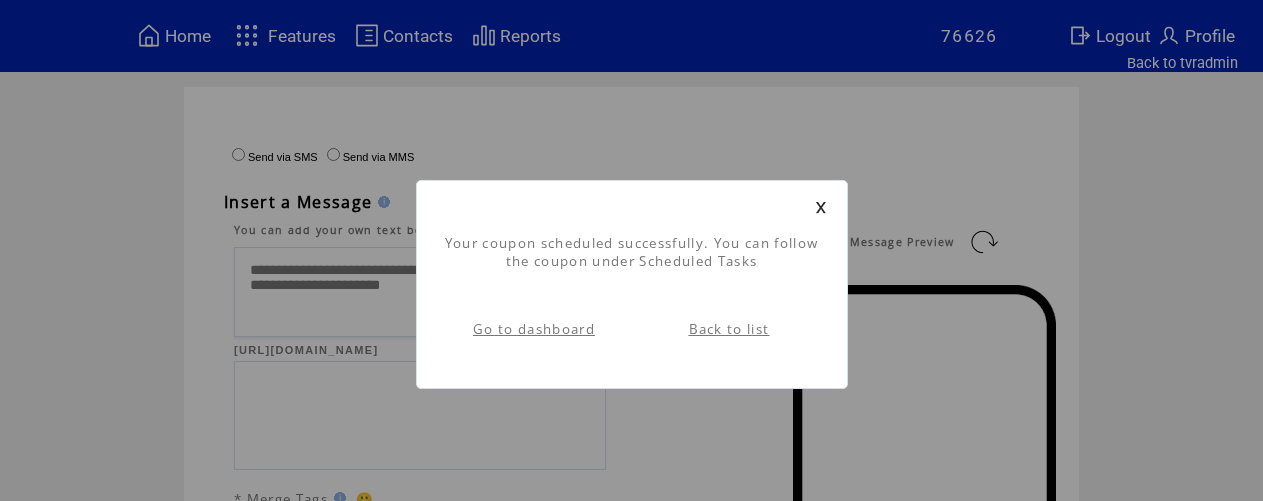 scroll, scrollTop: 3, scrollLeft: 0, axis: vertical 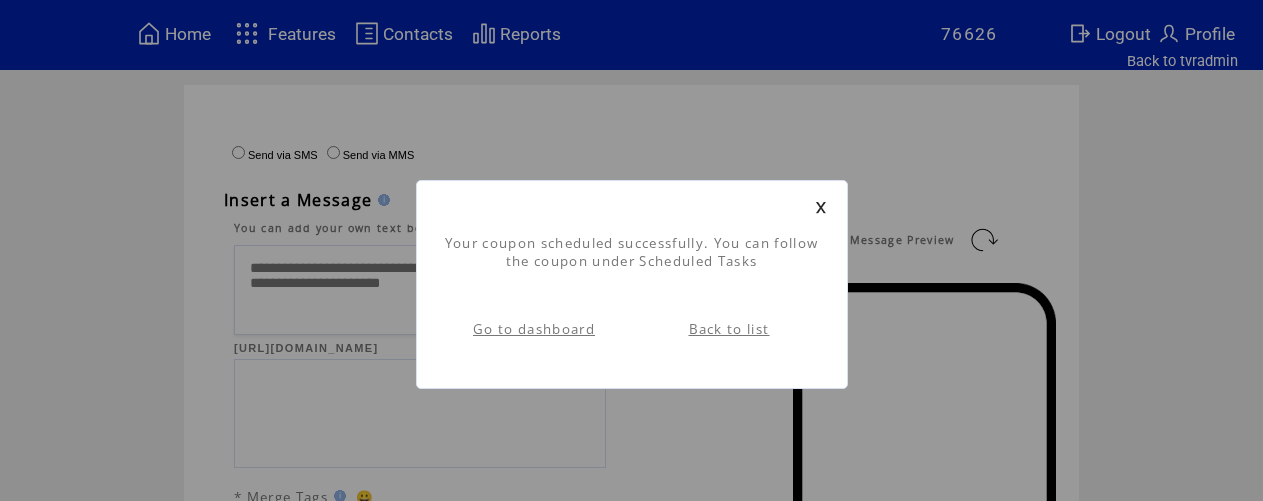 click on "Back to list" at bounding box center [729, 329] 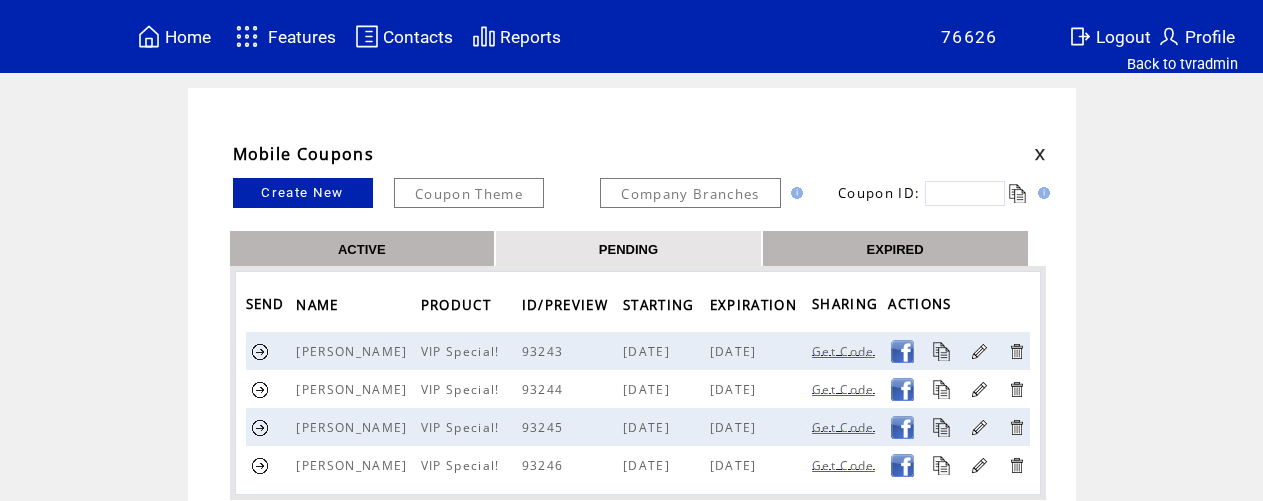 scroll, scrollTop: 0, scrollLeft: 0, axis: both 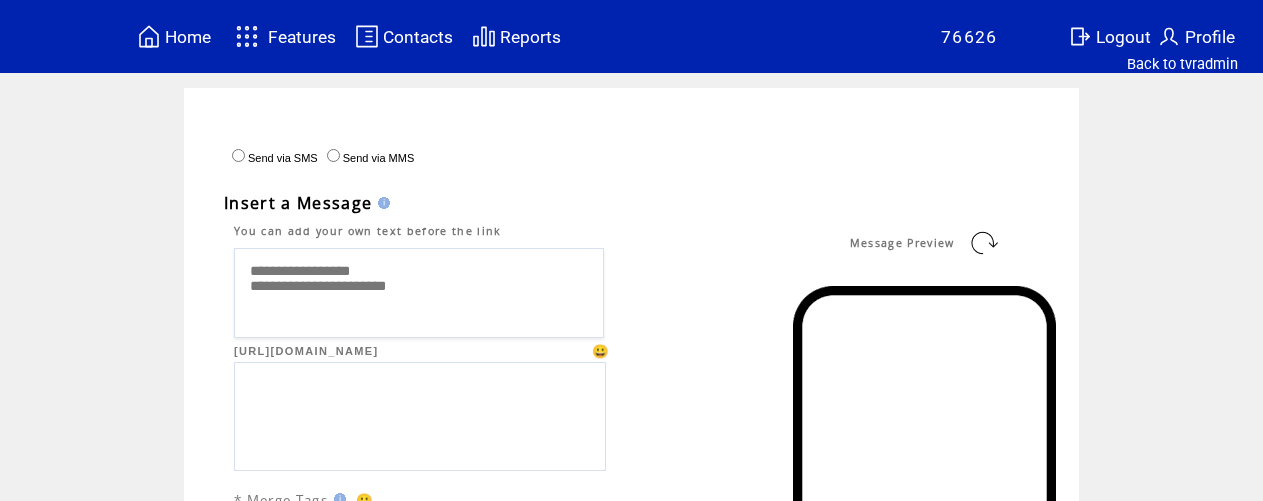 drag, startPoint x: 288, startPoint y: 279, endPoint x: 248, endPoint y: 278, distance: 40.012497 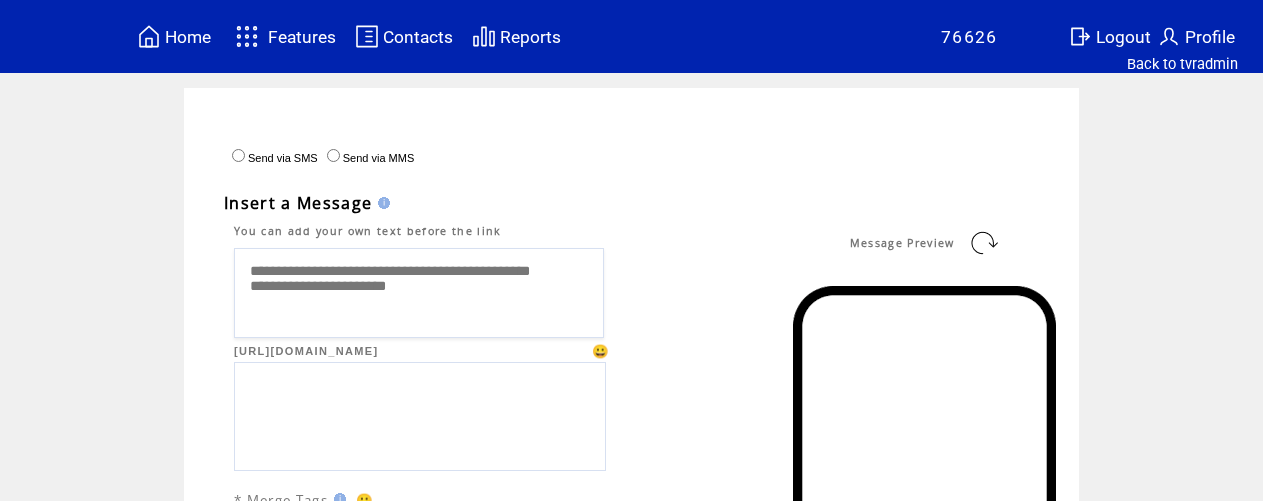 type on "**********" 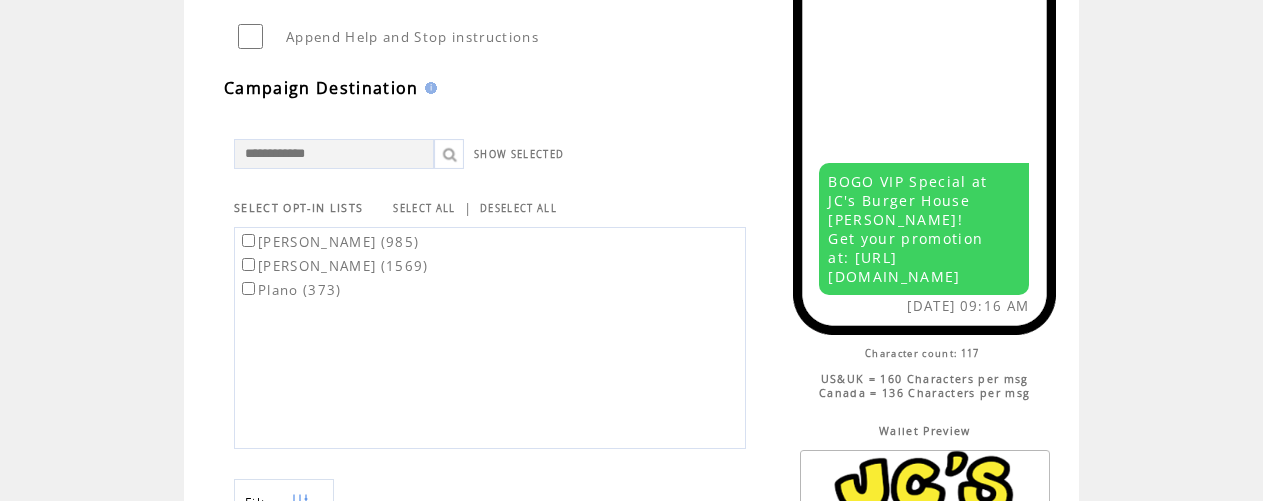 scroll, scrollTop: 509, scrollLeft: 0, axis: vertical 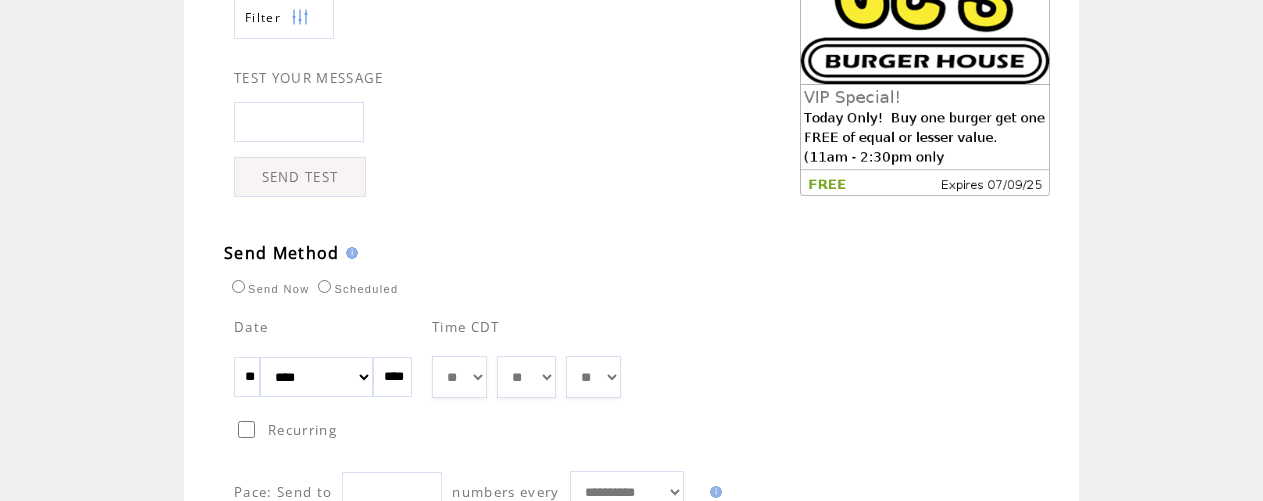 drag, startPoint x: 263, startPoint y: 387, endPoint x: 279, endPoint y: 377, distance: 18.867962 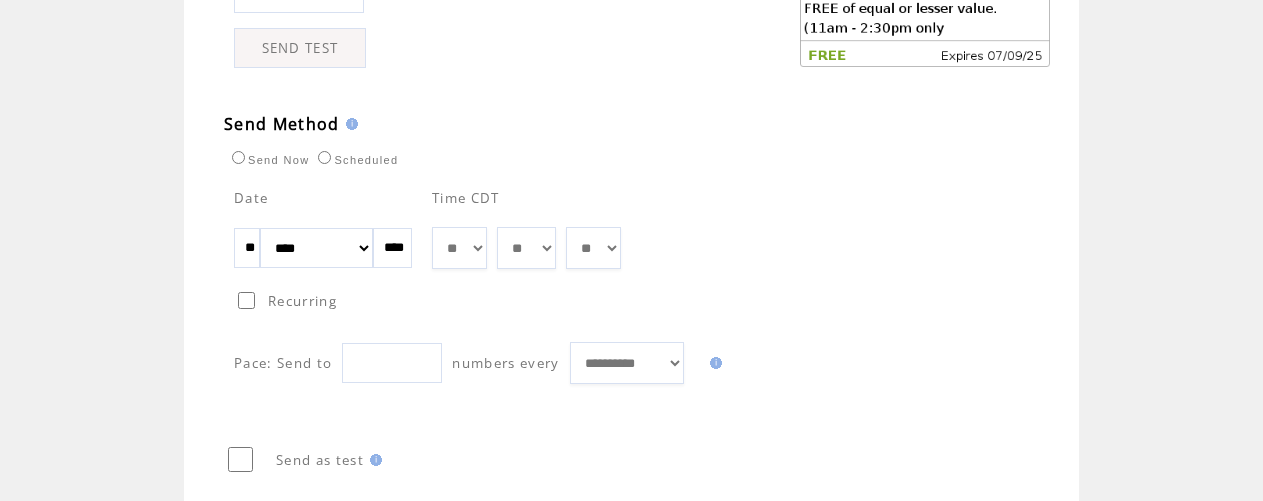 scroll, scrollTop: 1304, scrollLeft: 0, axis: vertical 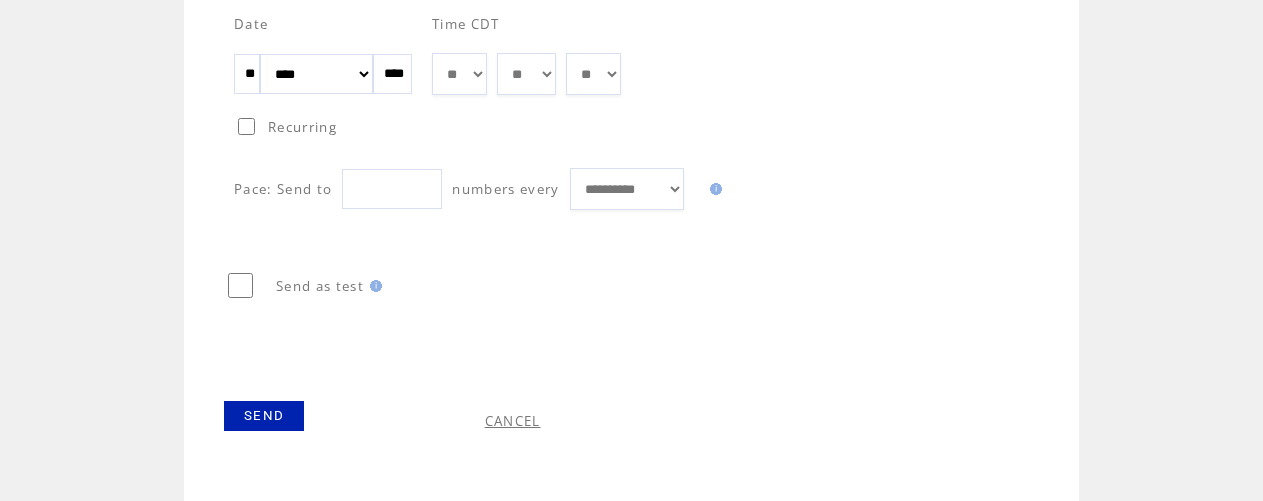 click on "SEND" at bounding box center (264, 416) 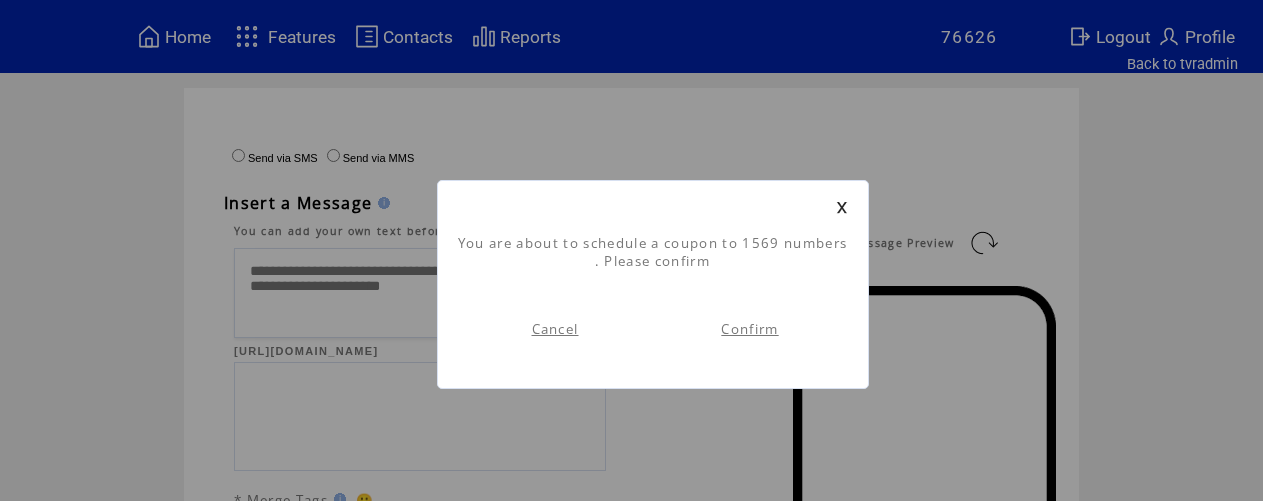 scroll, scrollTop: 1, scrollLeft: 0, axis: vertical 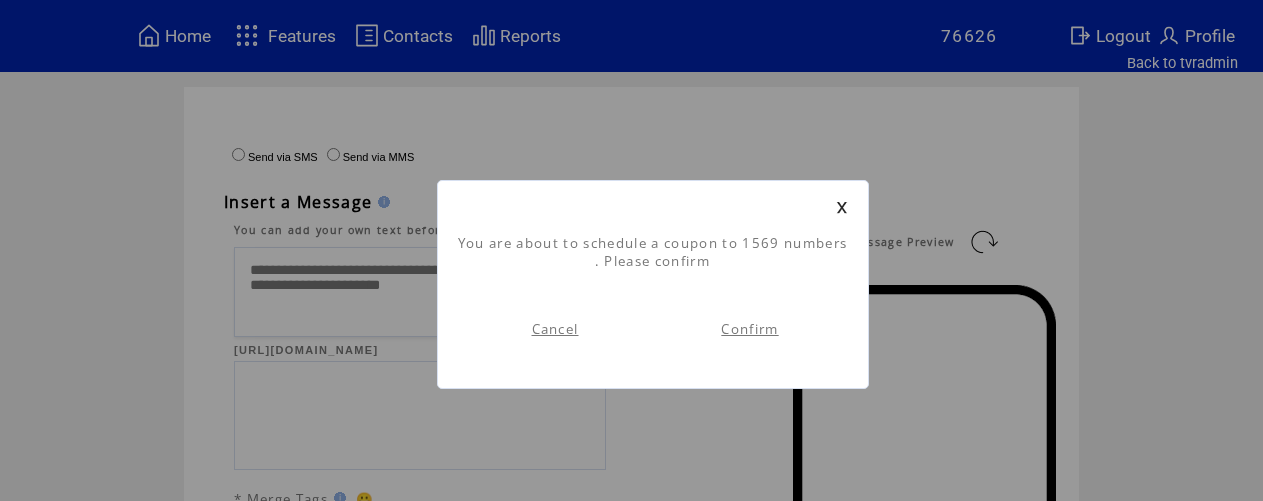 click on "Confirm" at bounding box center (749, 329) 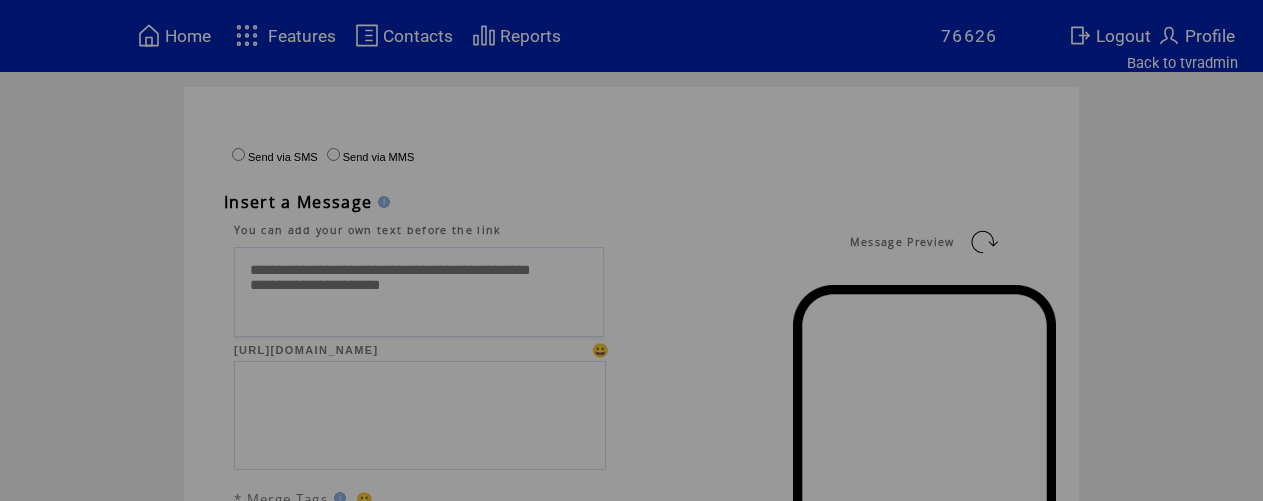 scroll, scrollTop: 0, scrollLeft: 0, axis: both 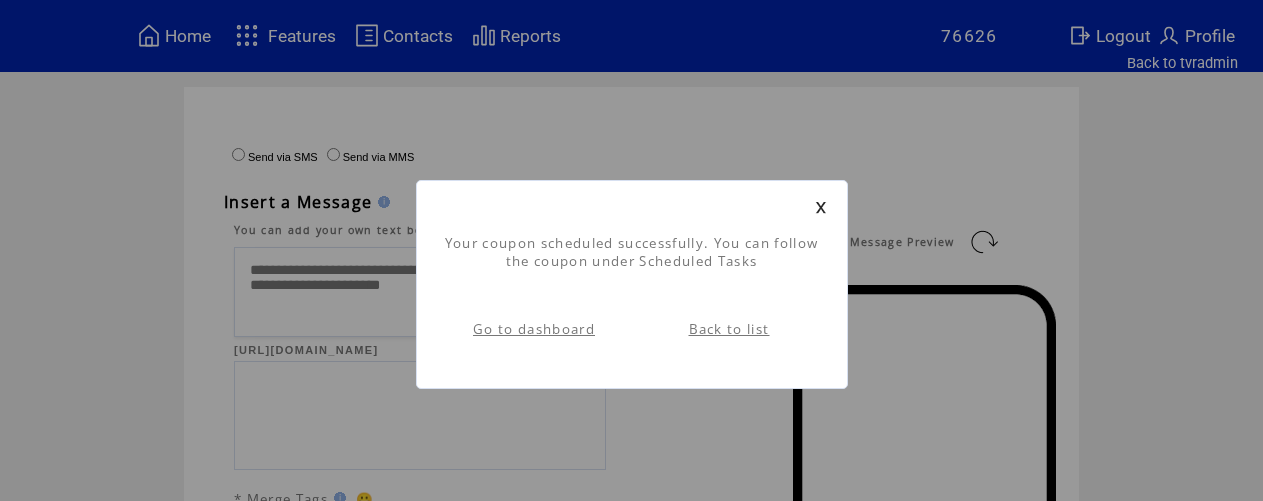 click on "Back to list" at bounding box center (729, 329) 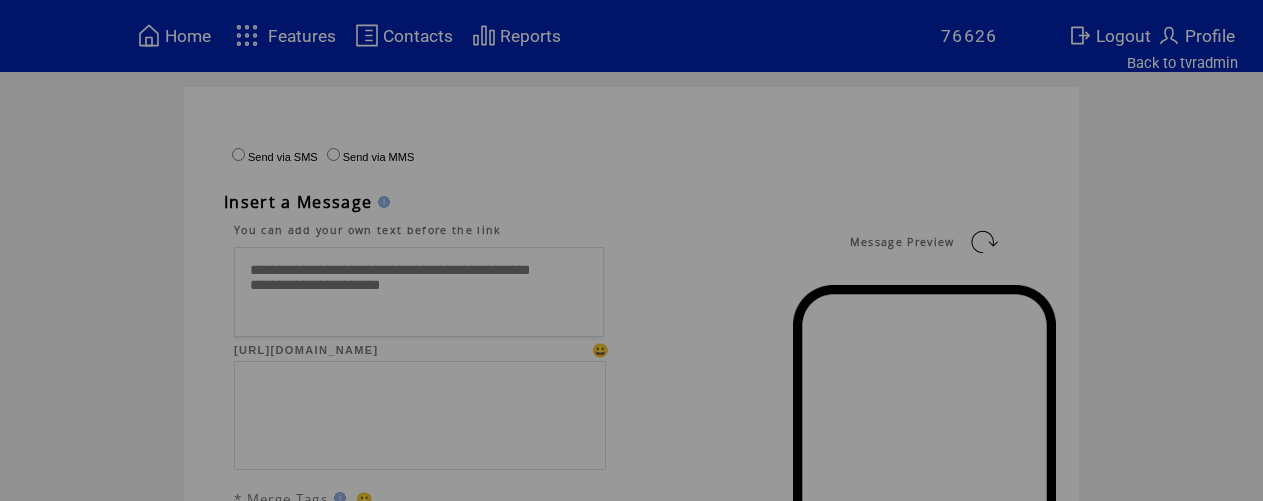 scroll, scrollTop: 0, scrollLeft: 0, axis: both 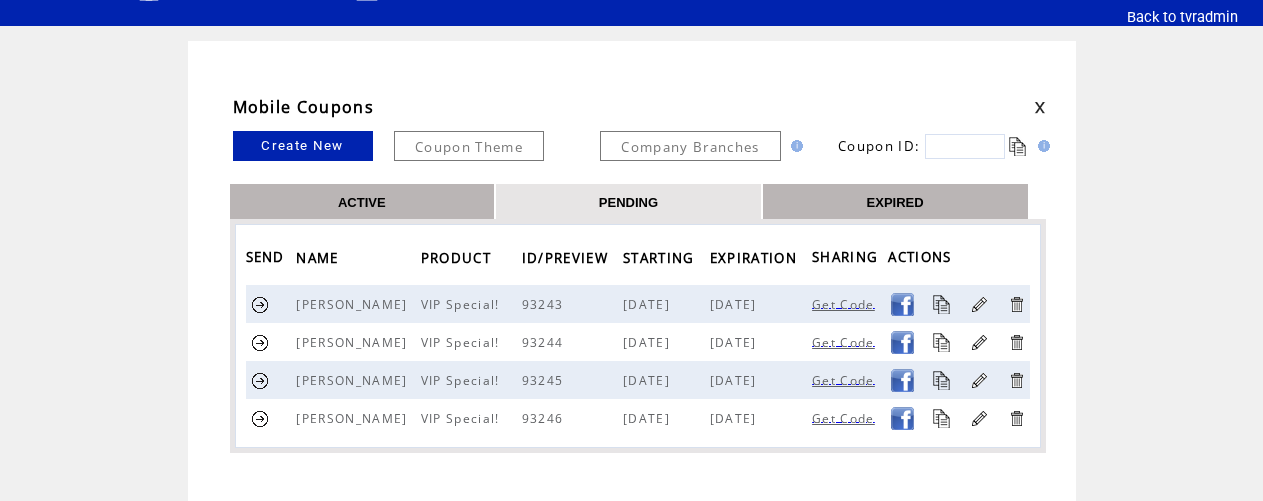 click at bounding box center [260, 418] 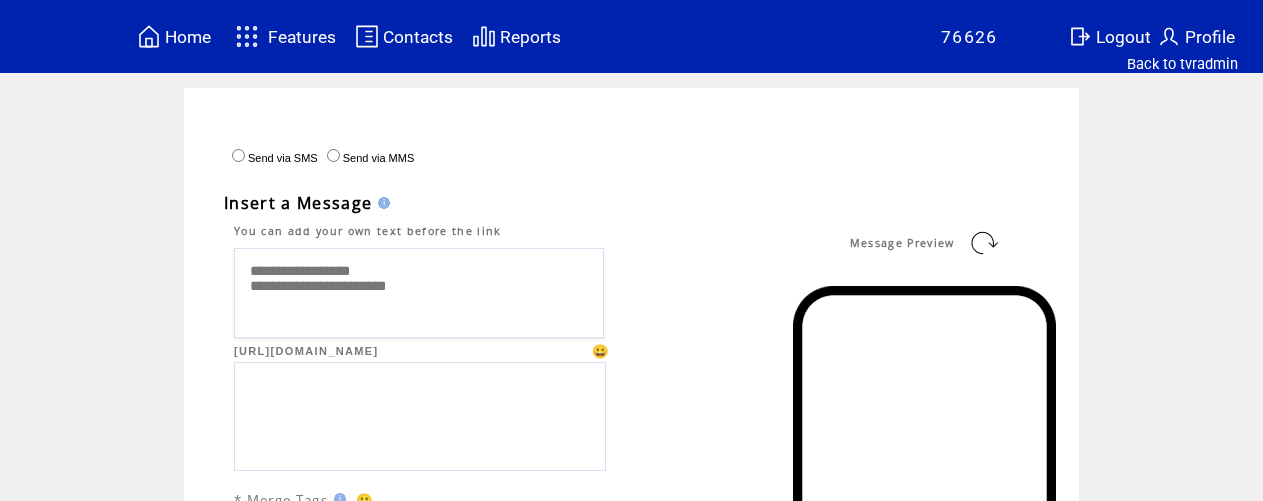 scroll, scrollTop: 0, scrollLeft: 0, axis: both 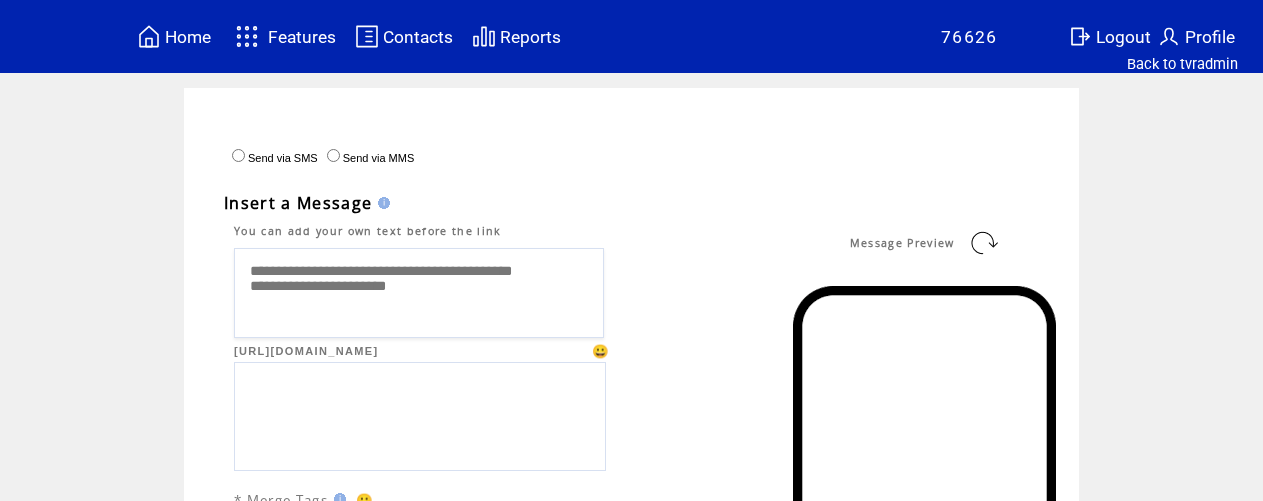 type on "**********" 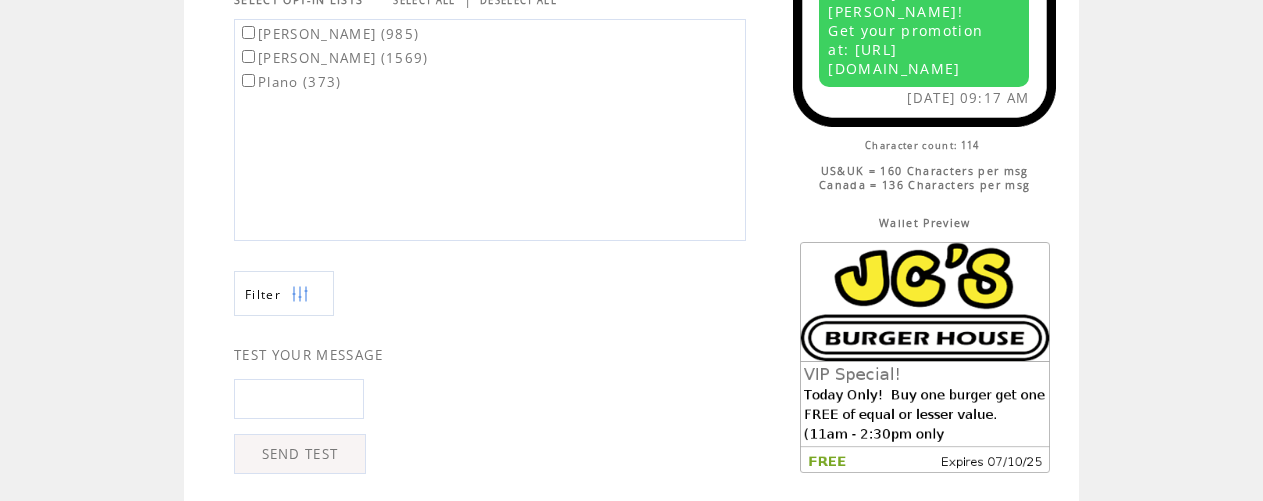 scroll, scrollTop: 715, scrollLeft: 0, axis: vertical 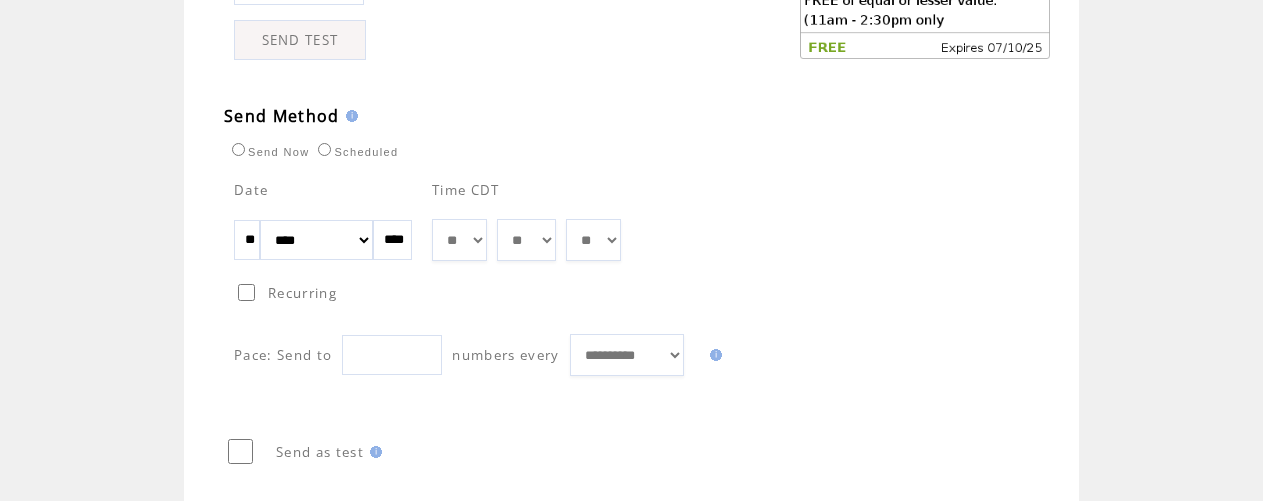 click on "** 		 ******* 		 ******** 		 ***** 		 ***** 		 *** 		 **** 		 **** 		 ****** 		 ********* 		 ******* 		 ******** 		 ******** ****" at bounding box center (323, 239) 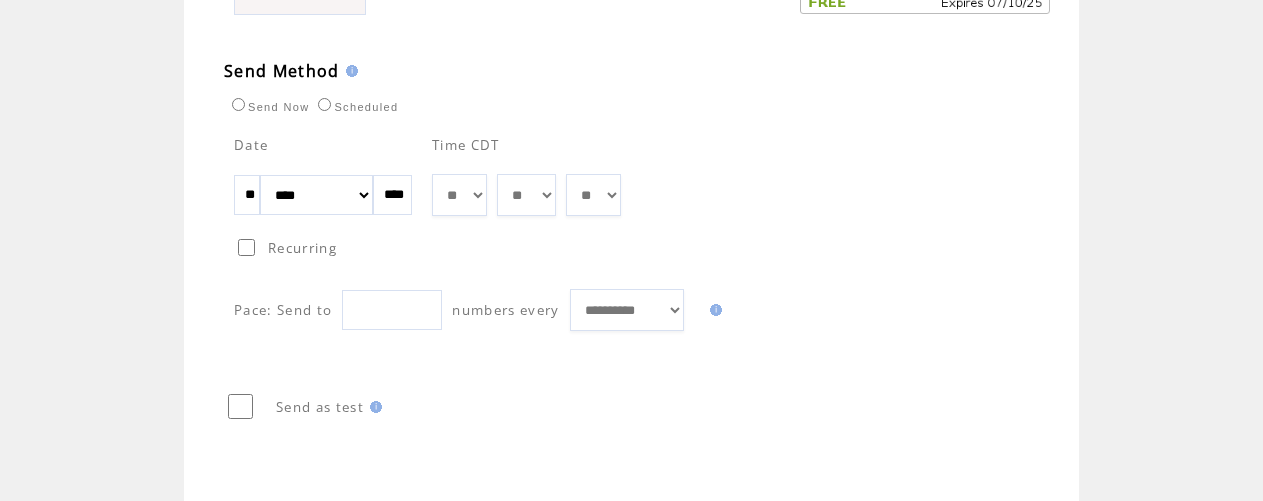 scroll, scrollTop: 1304, scrollLeft: 0, axis: vertical 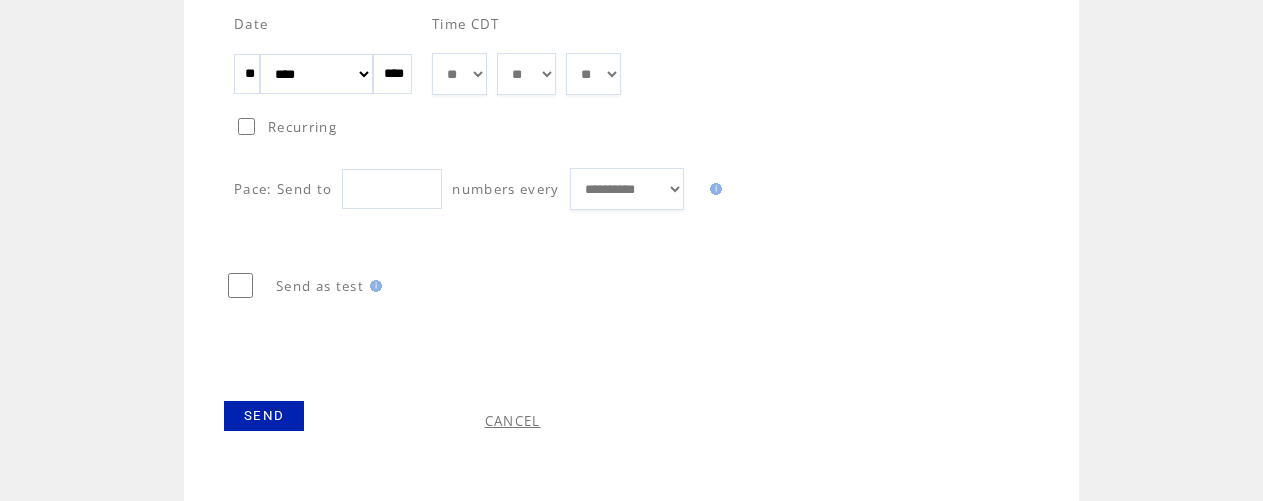 click on "SEND" at bounding box center (264, 416) 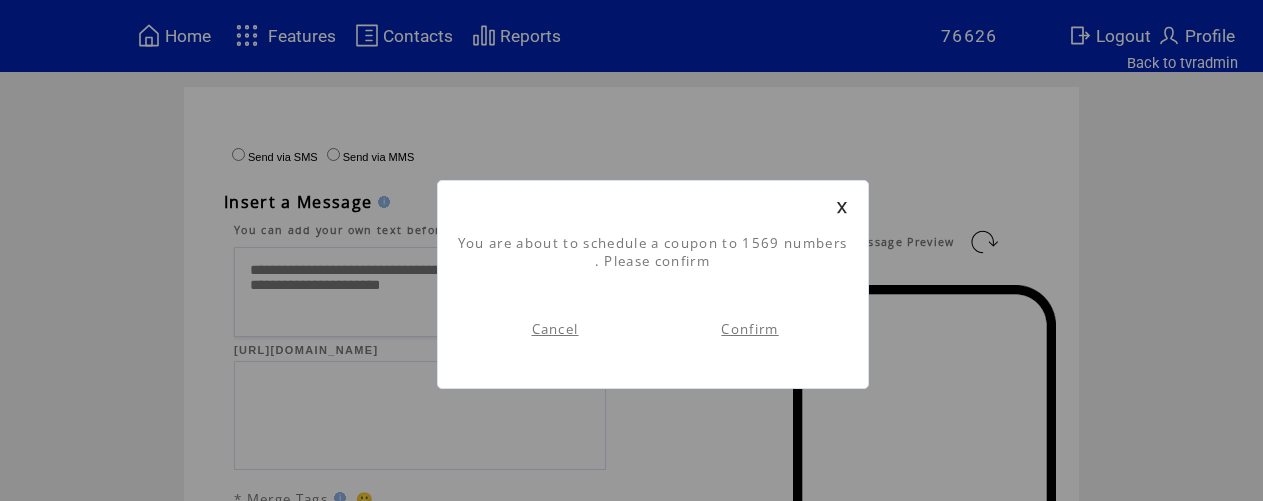 scroll, scrollTop: 1, scrollLeft: 0, axis: vertical 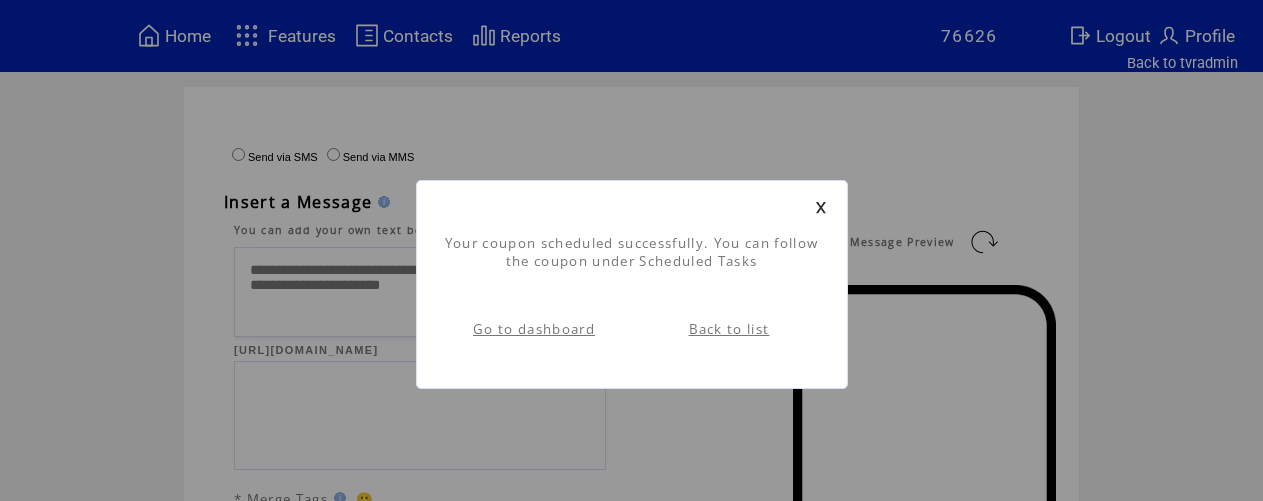 click on "Go to dashboard" at bounding box center [534, 329] 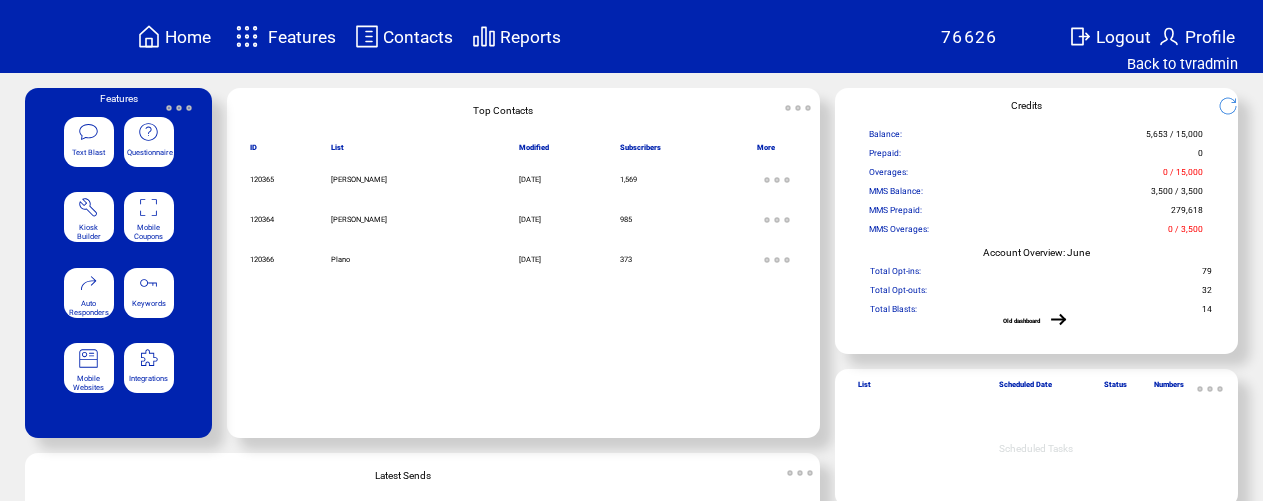 scroll, scrollTop: 0, scrollLeft: 0, axis: both 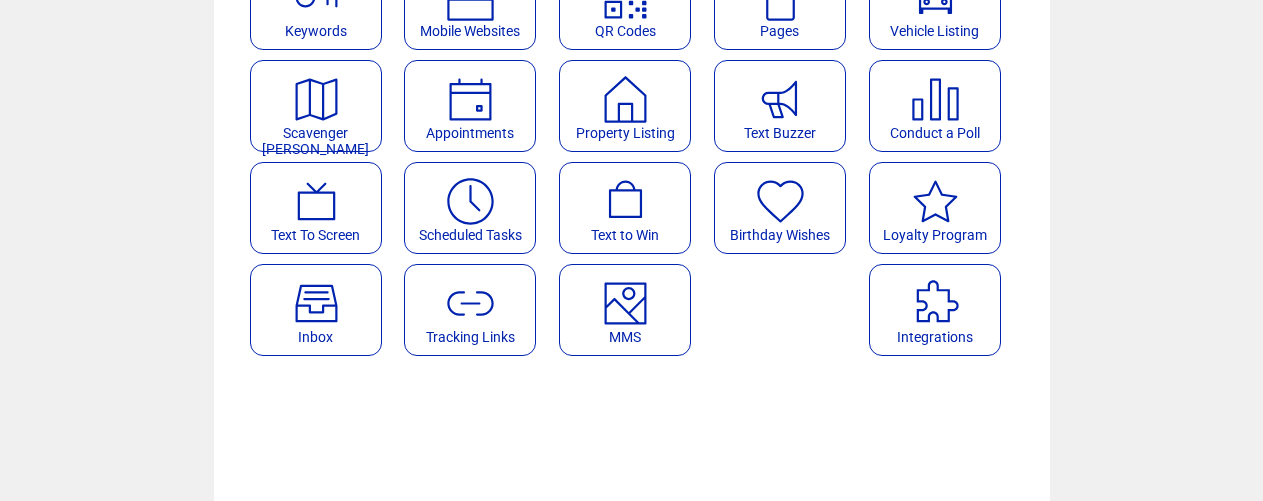 click at bounding box center (470, 194) 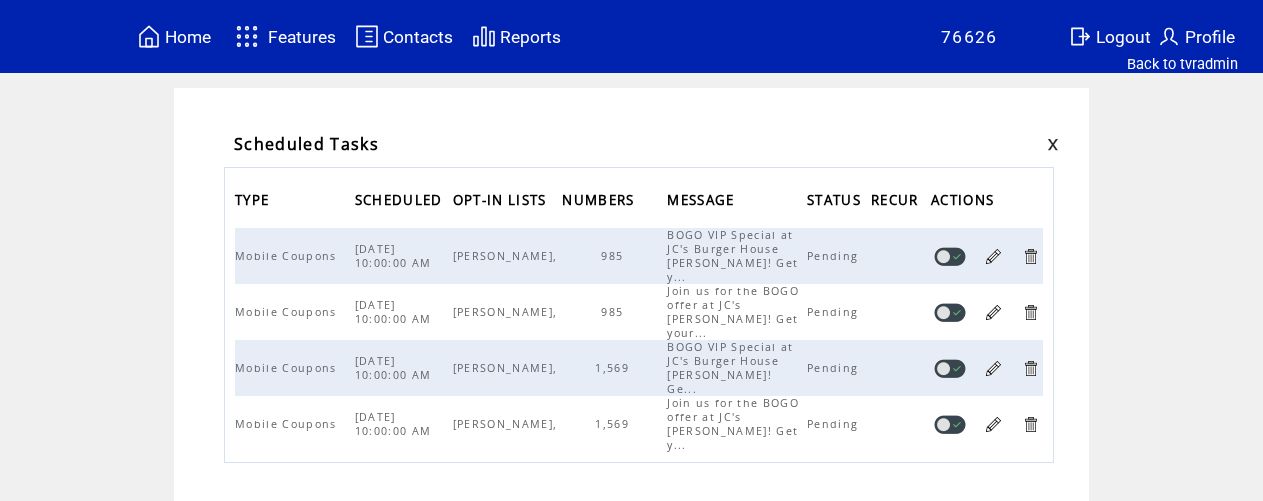 scroll, scrollTop: 0, scrollLeft: 0, axis: both 